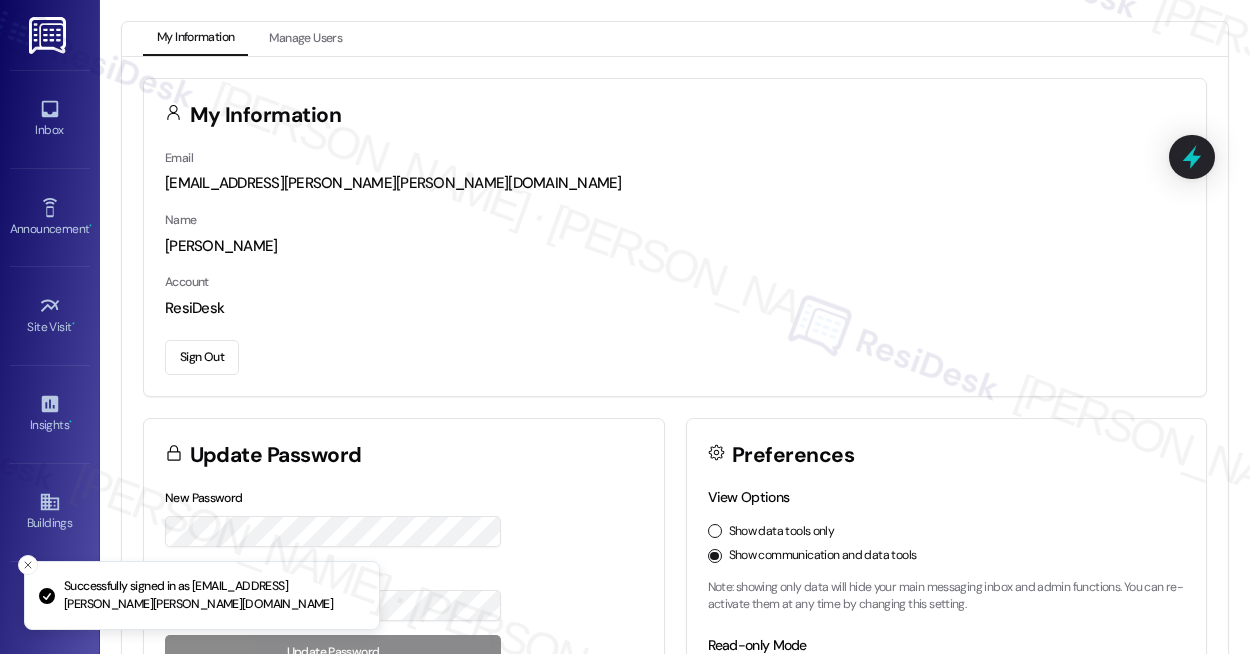scroll, scrollTop: 0, scrollLeft: 0, axis: both 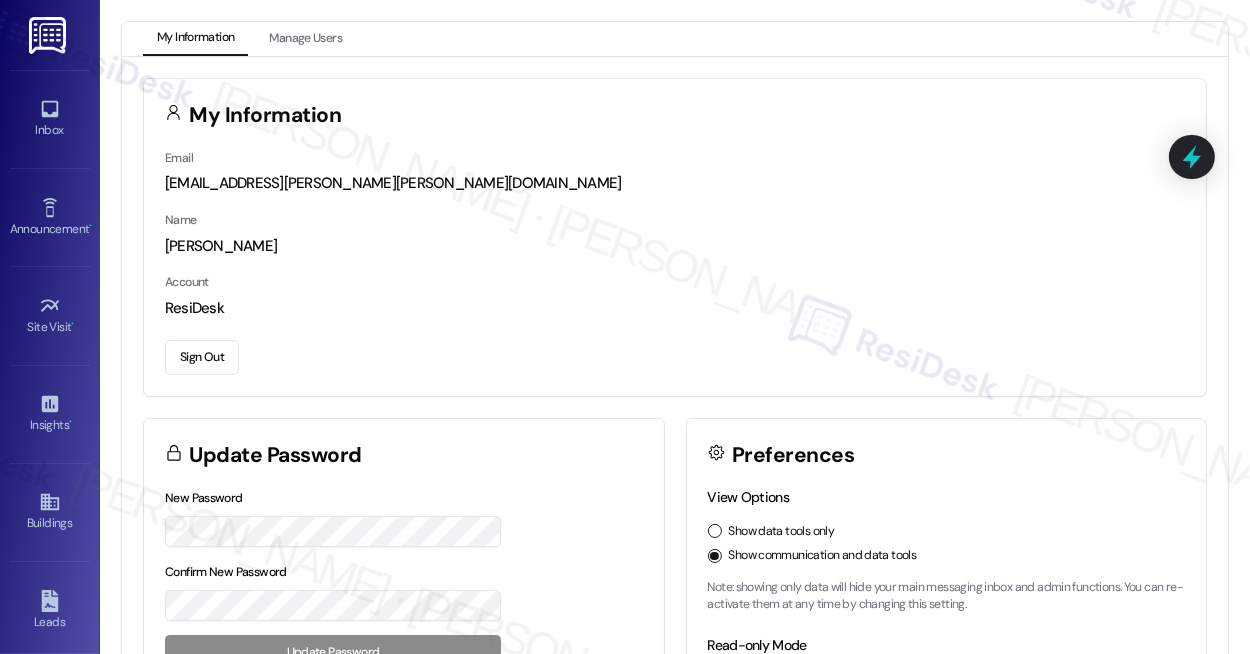 click on "Email [EMAIL_ADDRESS][PERSON_NAME][PERSON_NAME][DOMAIN_NAME]" at bounding box center [675, 171] 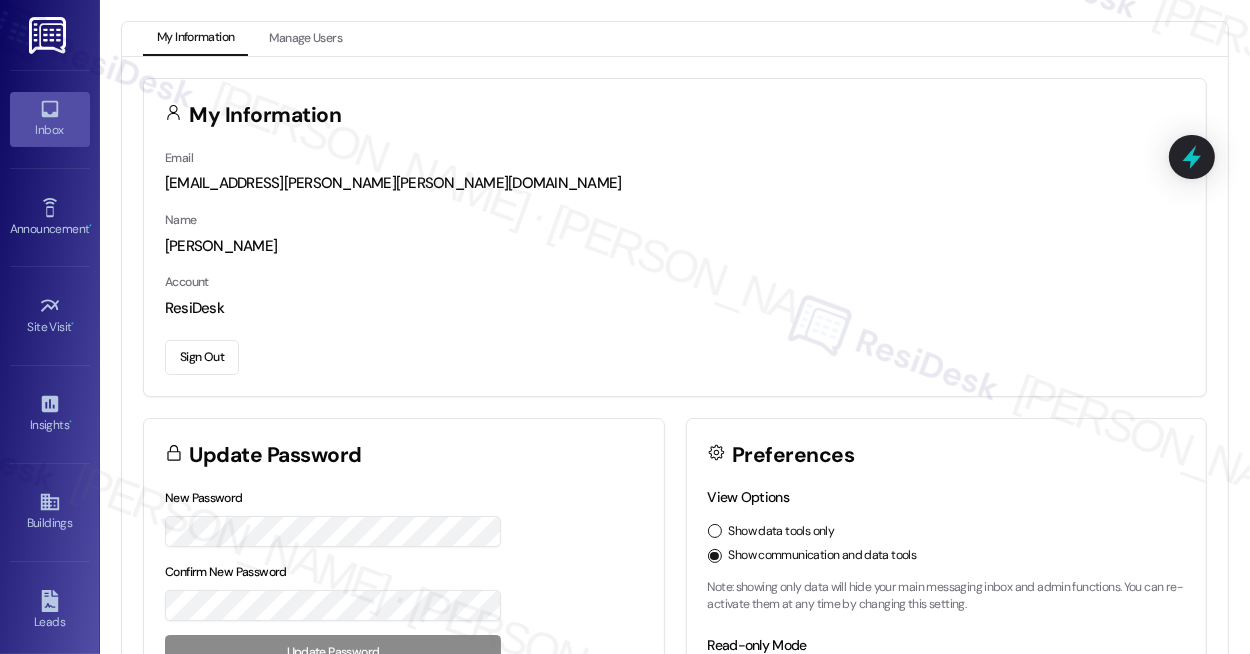 click on "Inbox" at bounding box center [50, 130] 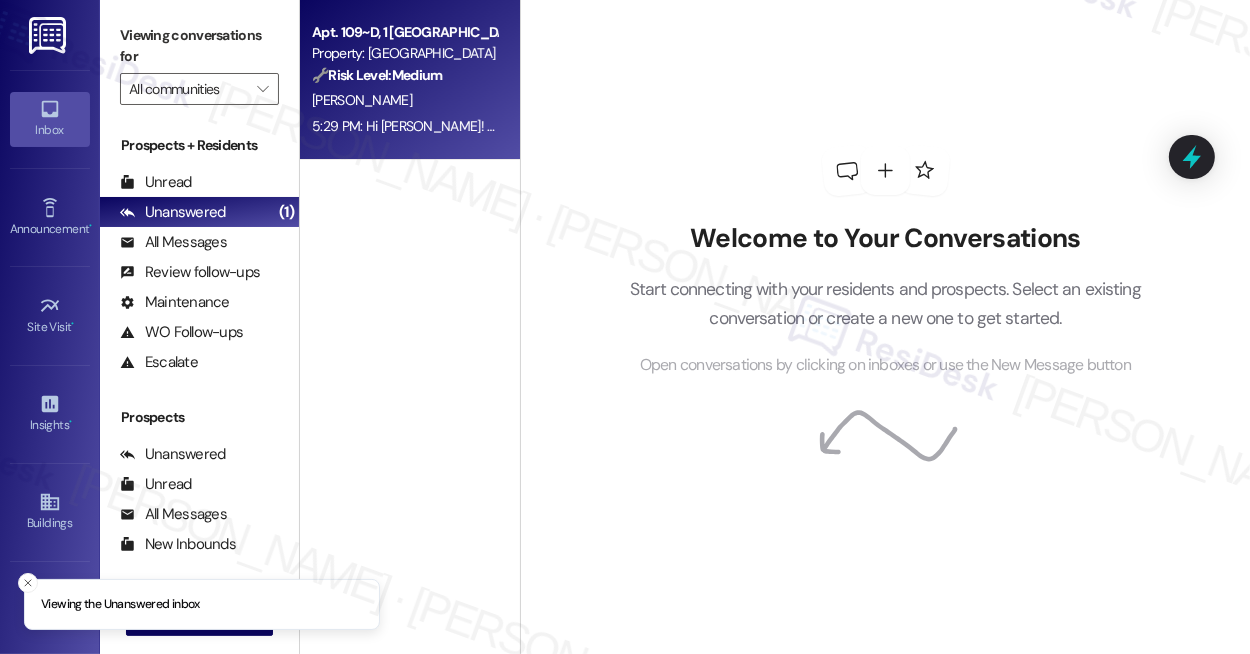 click on "Apt. 109~D, [GEOGRAPHIC_DATA] (new) Property: Viking Gardens 🔧  Risk Level:  Medium The resident is requesting to mail back their keys, indicating they have moved out. This is a standard move-out procedure and does not present any immediate risk or urgency. [PERSON_NAME] 5:29 PM: Hi [PERSON_NAME]! Thanks for reaching out. I understand wanting to return the keys by mail now that you’re no longer nearby. I’ll check in with the site team to see if mailing back your keys is an option and will follow up with you as soon as I hear back. 5:29 PM: Hi [PERSON_NAME]! Thanks for reaching out. I understand wanting to return the keys by mail now that you’re no longer nearby. I’ll check in with the site team to see if mailing back your keys is an option and will follow up with you as soon as I hear back." at bounding box center (410, 80) 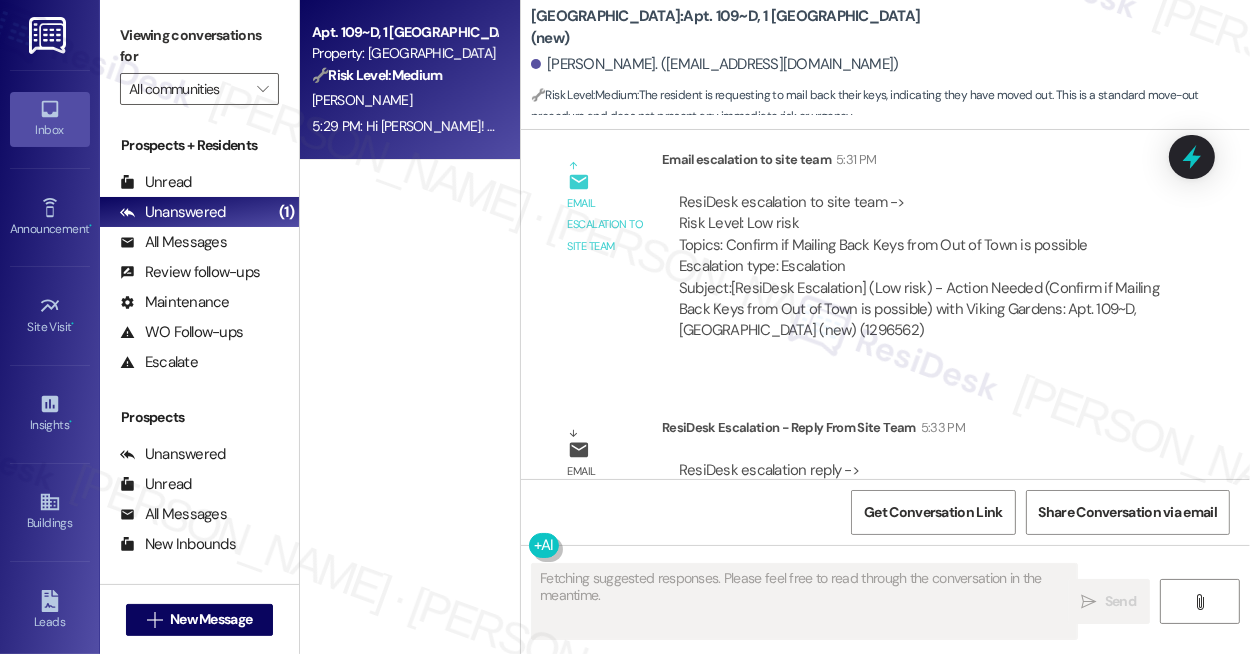 scroll, scrollTop: 9261, scrollLeft: 0, axis: vertical 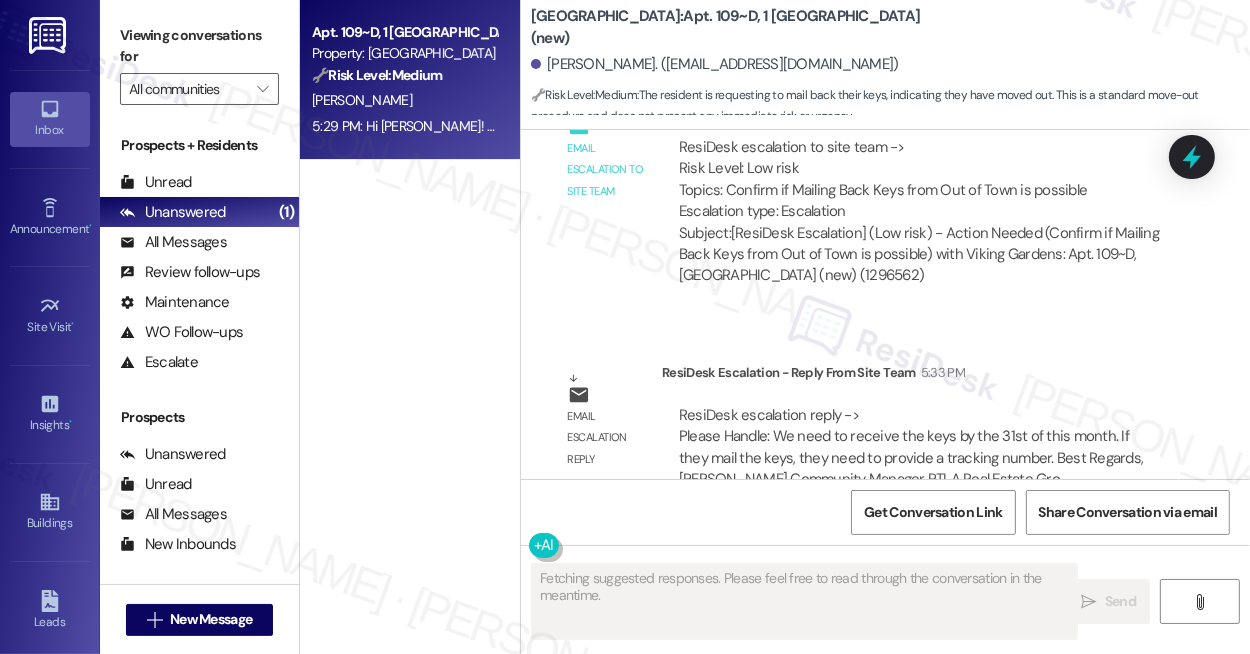click on "ResiDesk escalation reply ->
Please Handle: We need to receive the keys by the 31st of this month. If they mail the keys, they need to provide a tracking number. Best Regards, [PERSON_NAME] Community Manager PTLA Real Estate Gro ResiDesk escalation reply ->
Please Handle: We need to receive the keys by the 31st of this month. If they mail the keys, they need to provide a tracking number. Best Regards, [PERSON_NAME] Community Manager PTLA Real Estate Gro" at bounding box center (911, 447) 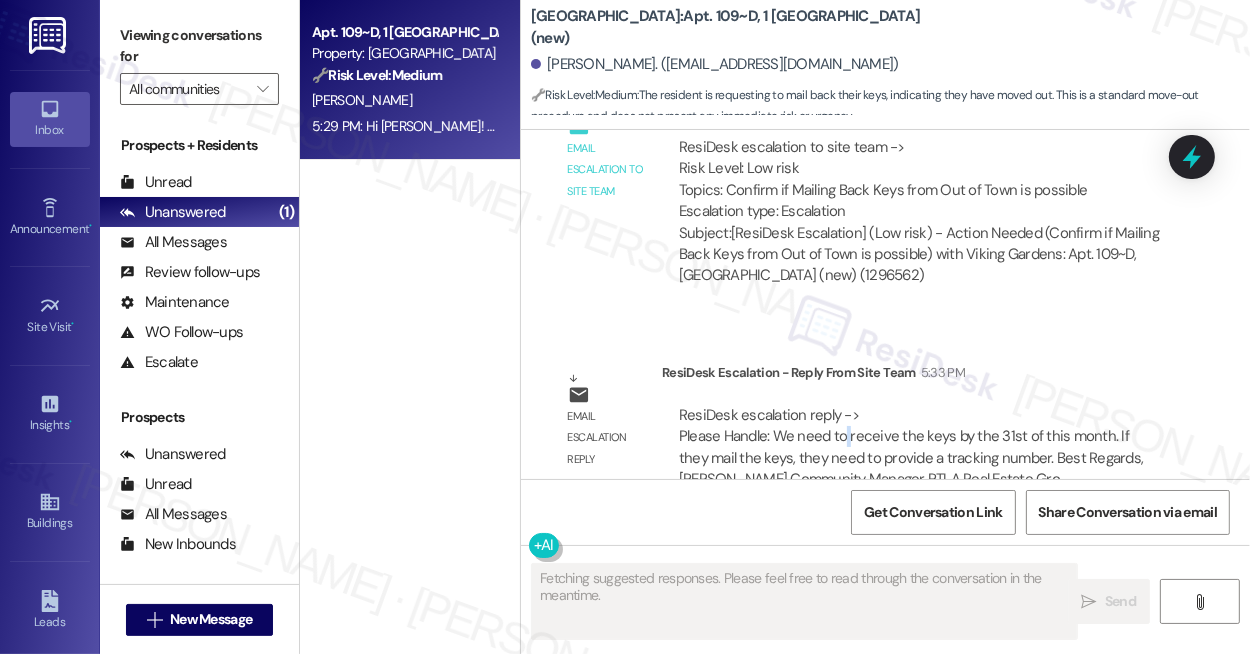 click on "ResiDesk escalation reply ->
Please Handle: We need to receive the keys by the 31st of this month. If they mail the keys, they need to provide a tracking number. Best Regards, [PERSON_NAME] Community Manager PTLA Real Estate Gro ResiDesk escalation reply ->
Please Handle: We need to receive the keys by the 31st of this month. If they mail the keys, they need to provide a tracking number. Best Regards, [PERSON_NAME] Community Manager PTLA Real Estate Gro" at bounding box center [911, 447] 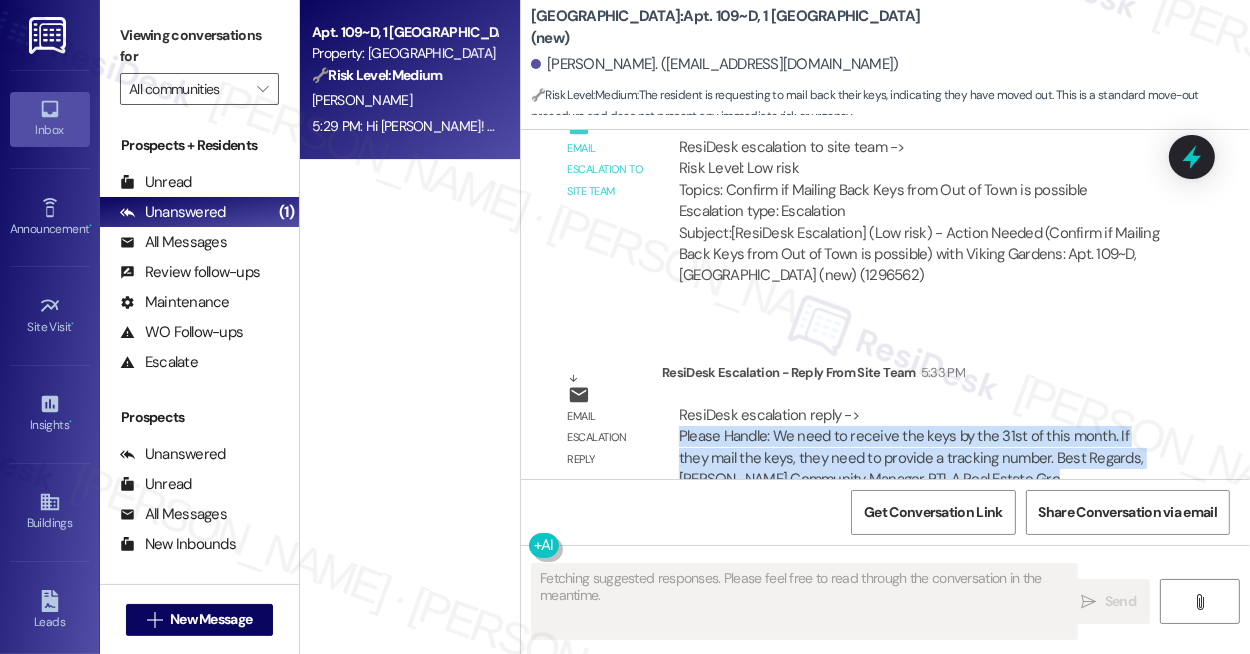 click on "ResiDesk escalation reply ->
Please Handle: We need to receive the keys by the 31st of this month. If they mail the keys, they need to provide a tracking number. Best Regards, [PERSON_NAME] Community Manager PTLA Real Estate Gro ResiDesk escalation reply ->
Please Handle: We need to receive the keys by the 31st of this month. If they mail the keys, they need to provide a tracking number. Best Regards, [PERSON_NAME] Community Manager PTLA Real Estate Gro" at bounding box center (911, 447) 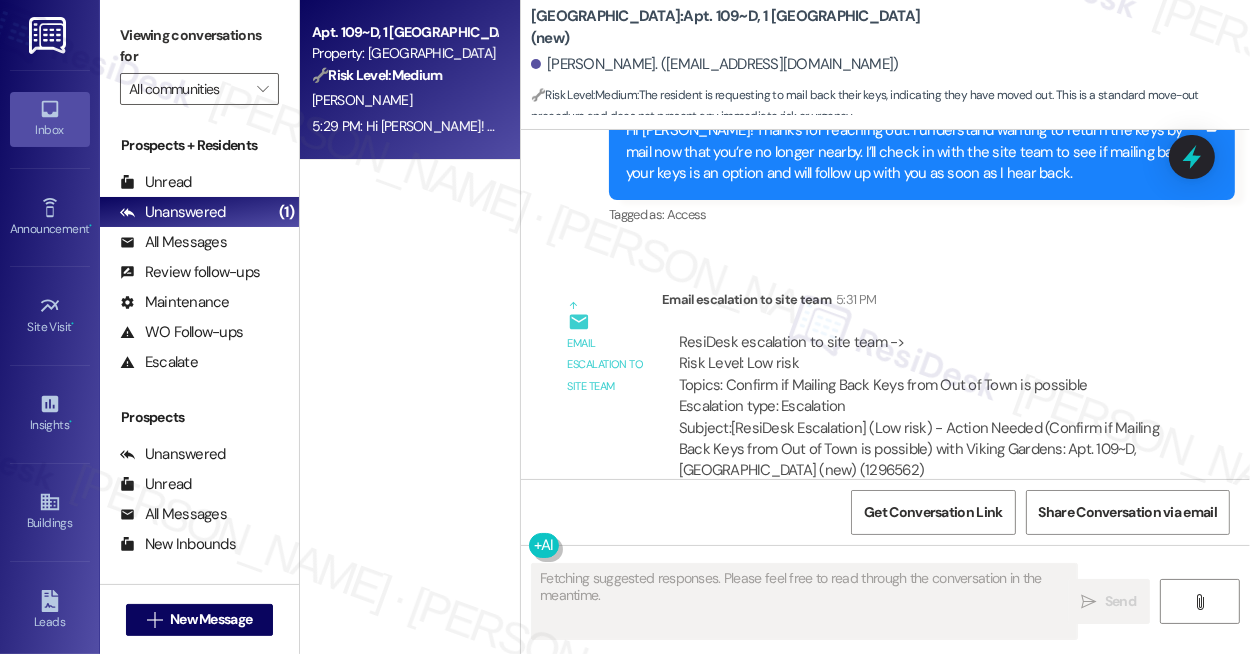 scroll, scrollTop: 8988, scrollLeft: 0, axis: vertical 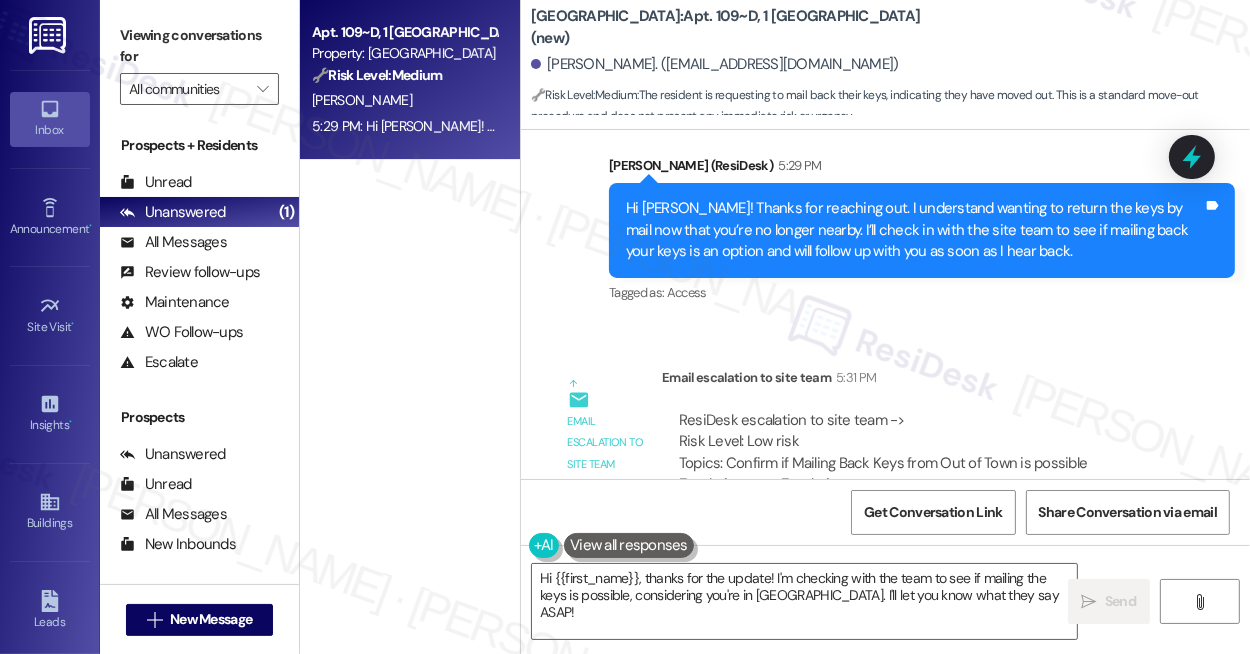 click on "Hi [PERSON_NAME]! Thanks for reaching out. I understand wanting to return the keys by mail now that you’re no longer nearby. I’ll check in with the site team to see if mailing back your keys is an option and will follow up with you as soon as I hear back." at bounding box center [914, 230] 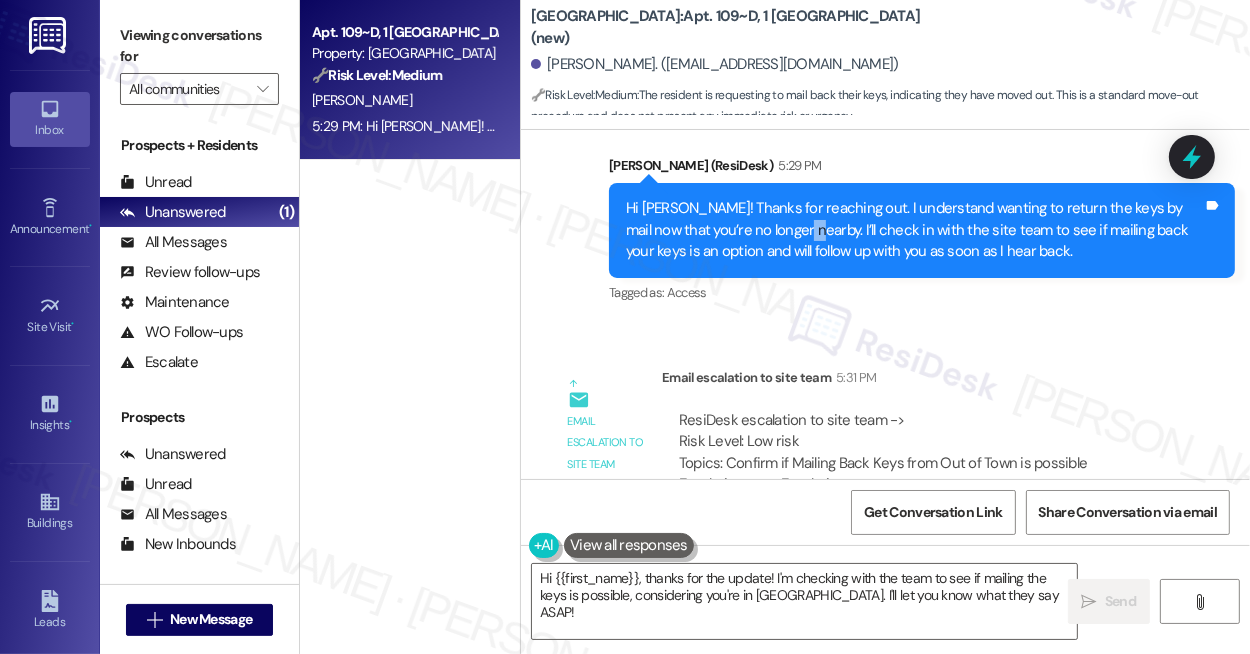 click on "Hi [PERSON_NAME]! Thanks for reaching out. I understand wanting to return the keys by mail now that you’re no longer nearby. I’ll check in with the site team to see if mailing back your keys is an option and will follow up with you as soon as I hear back." at bounding box center [914, 230] 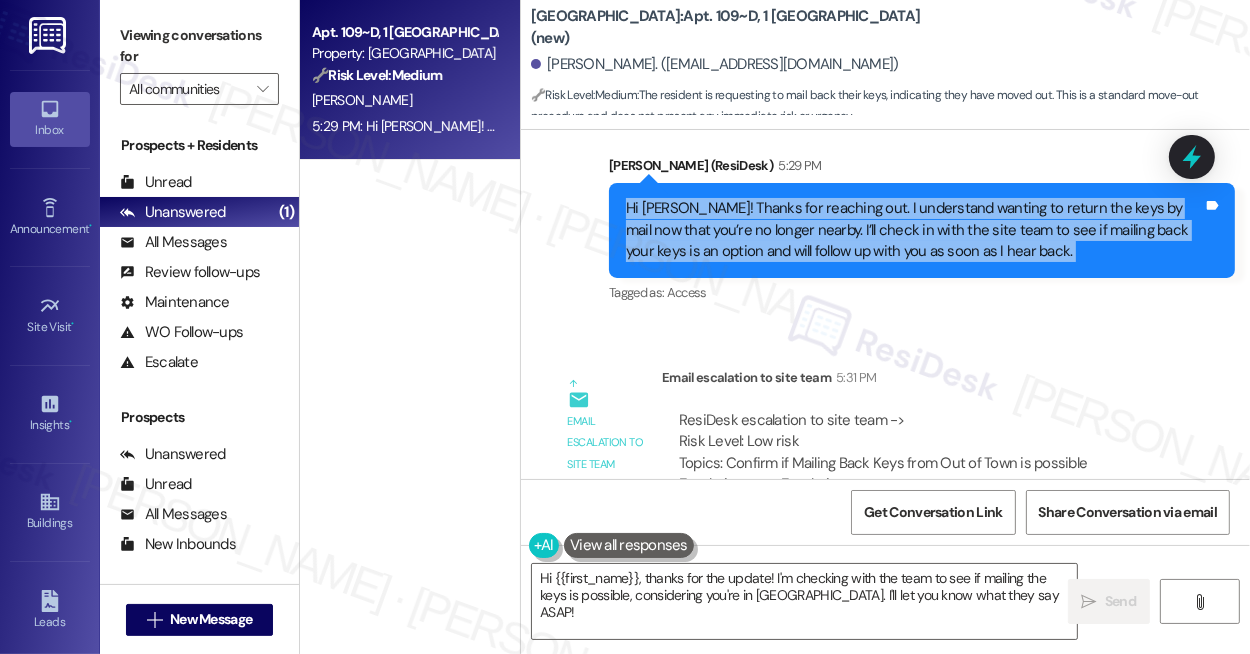 click on "Hi [PERSON_NAME]! Thanks for reaching out. I understand wanting to return the keys by mail now that you’re no longer nearby. I’ll check in with the site team to see if mailing back your keys is an option and will follow up with you as soon as I hear back." at bounding box center [914, 230] 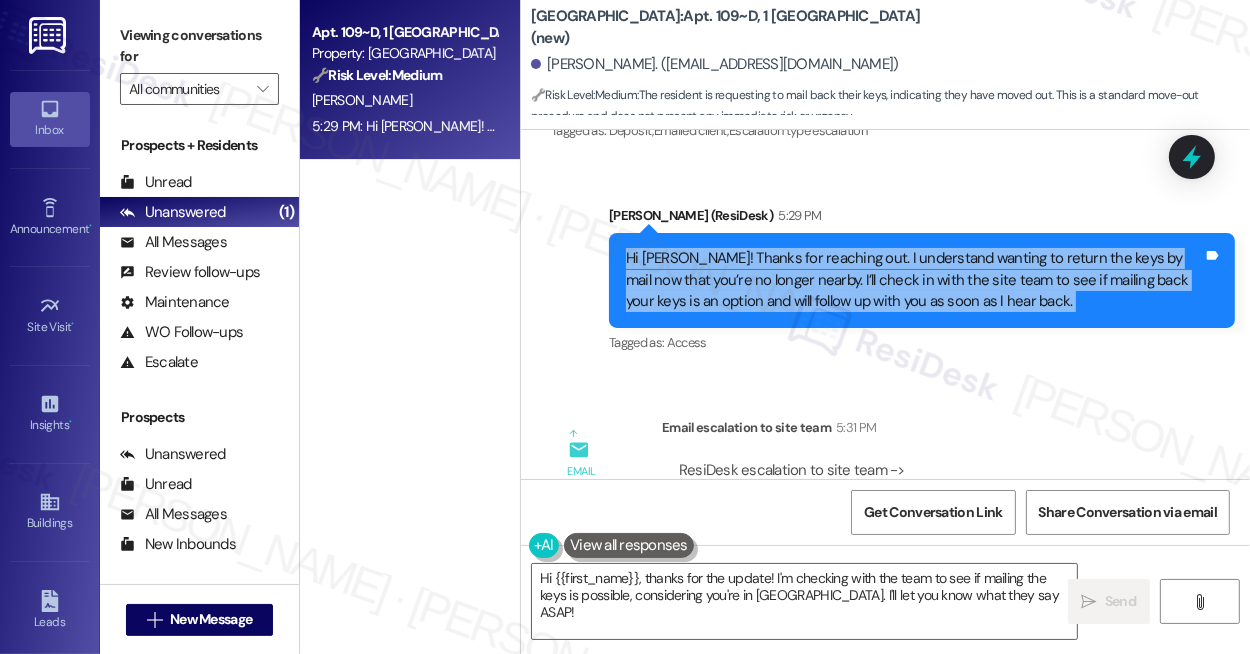 scroll, scrollTop: 8897, scrollLeft: 0, axis: vertical 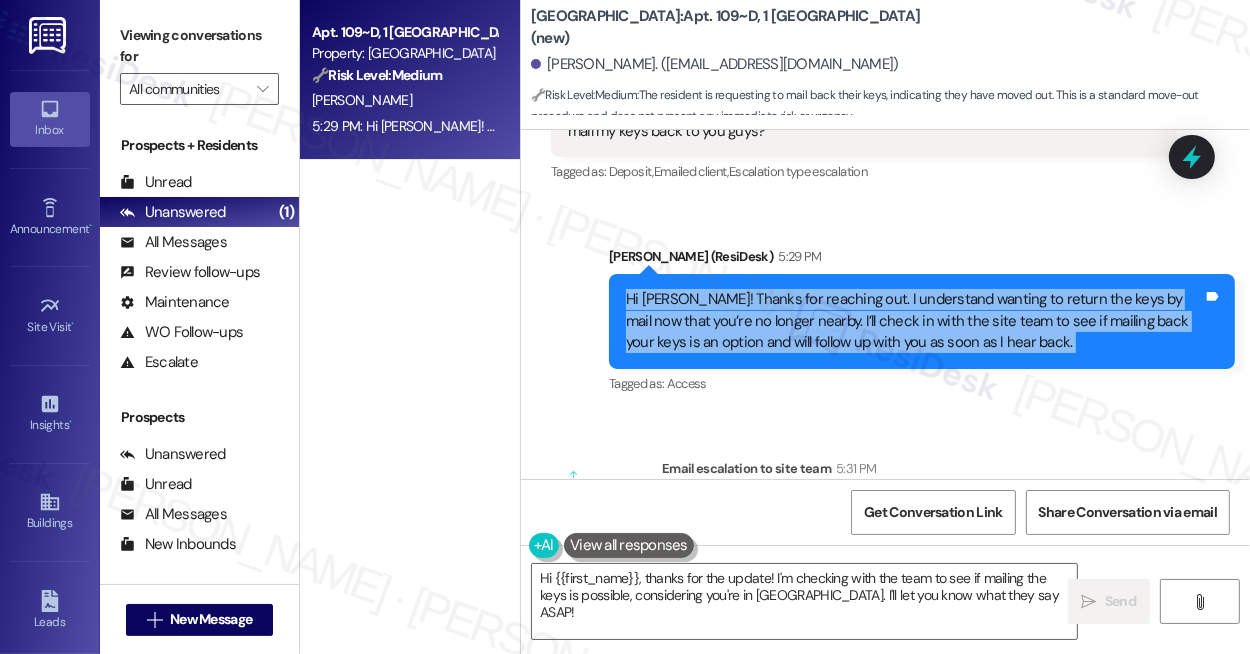 click on "Hi [PERSON_NAME]! Thanks for reaching out. I understand wanting to return the keys by mail now that you’re no longer nearby. I’ll check in with the site team to see if mailing back your keys is an option and will follow up with you as soon as I hear back." at bounding box center [914, 321] 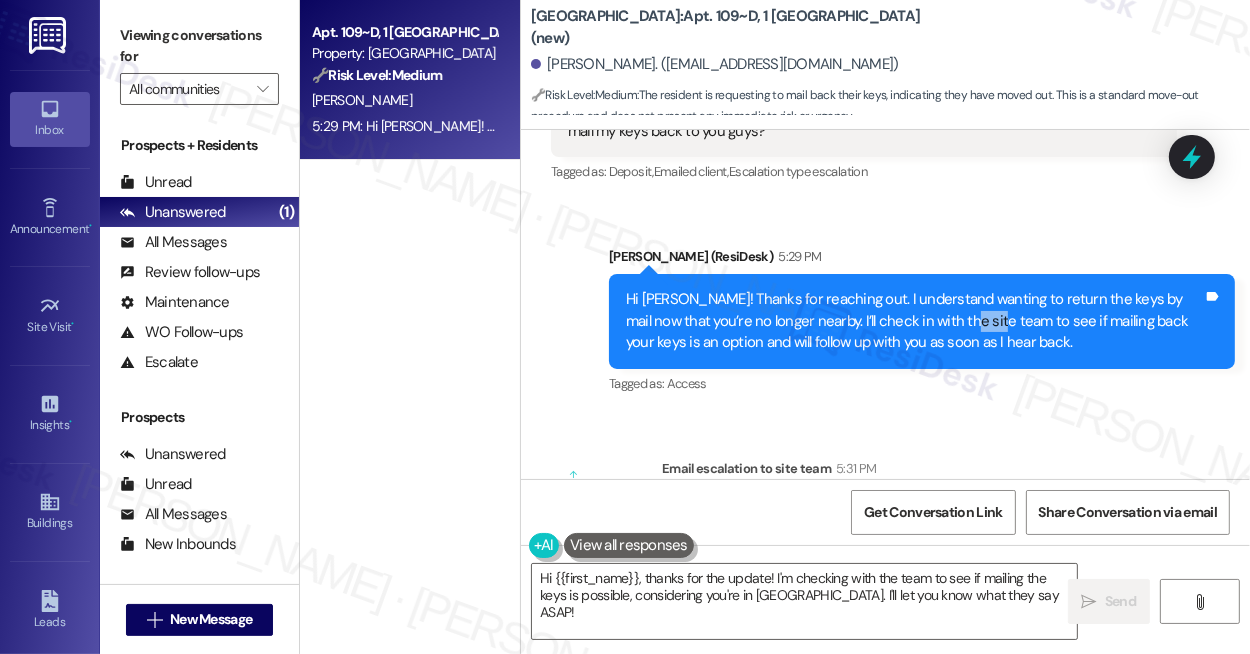 click on "Hi [PERSON_NAME]! Thanks for reaching out. I understand wanting to return the keys by mail now that you’re no longer nearby. I’ll check in with the site team to see if mailing back your keys is an option and will follow up with you as soon as I hear back." at bounding box center [914, 321] 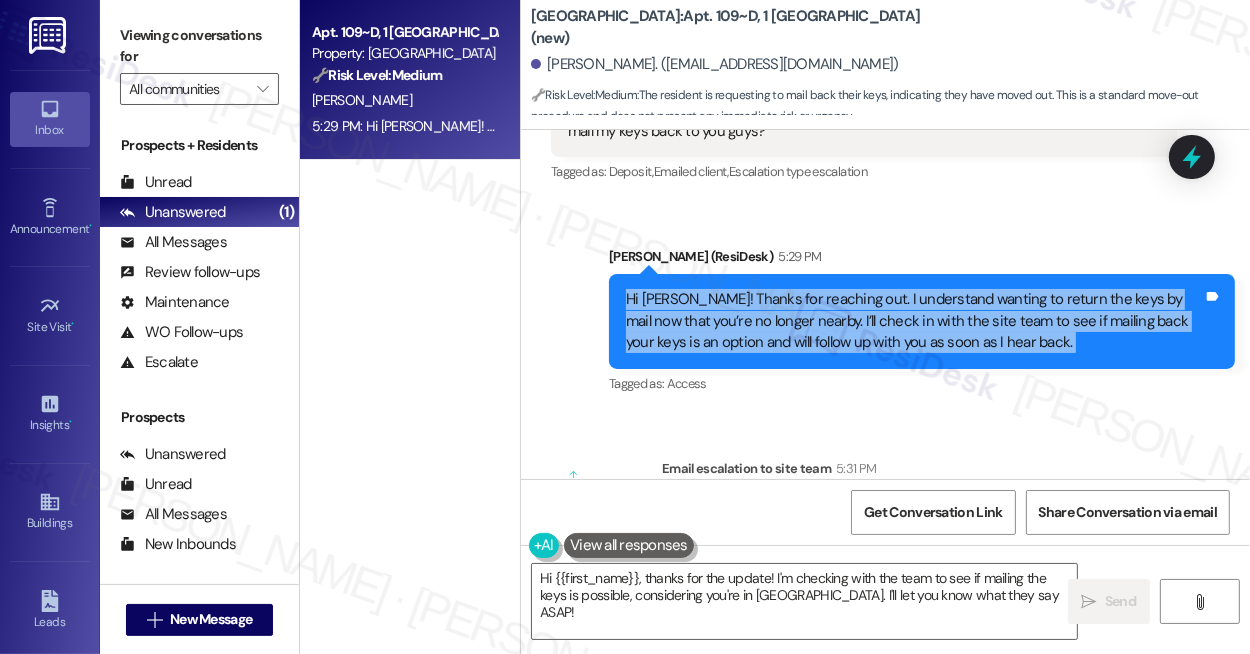 click on "Hi [PERSON_NAME]! Thanks for reaching out. I understand wanting to return the keys by mail now that you’re no longer nearby. I’ll check in with the site team to see if mailing back your keys is an option and will follow up with you as soon as I hear back." at bounding box center [914, 321] 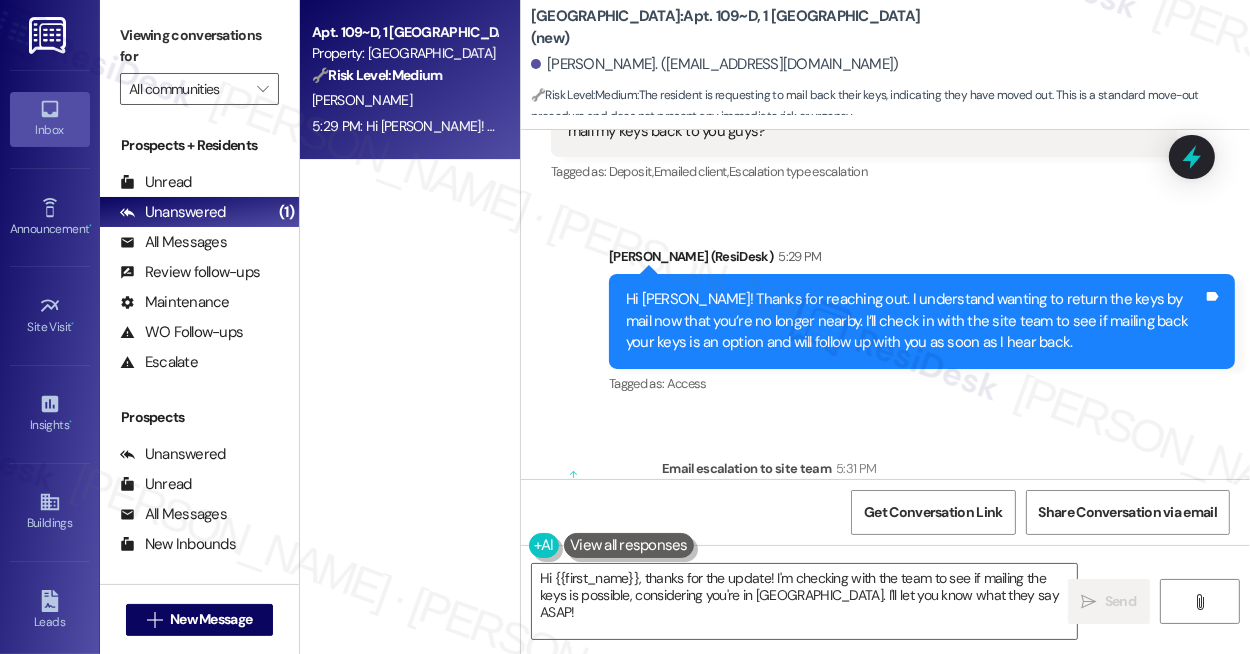 click on "Lease started [DATE] 8:00 PM Survey, sent via SMS Residesk Automated Survey [DATE] 12:24 PM Hi [PERSON_NAME], I'm on the new offsite Resident Support Team for [GEOGRAPHIC_DATA]! My job is to work with your on-site management team to improve your experience at the property. Text us here at any time for assistance or questions. We will also reach out periodically for feedback. (Standard text messaging rates may apply) (You can always reply STOP to opt out of future messages) Tags and notes Tagged as:   Property launch Click to highlight conversations about Property launch Announcement, sent via SMS [PHONE_NUMBER] [DATE] 2:17 PM Great news! You can now text me for maintenance issues — no more messy apps or sign-ins. I'll file your tickets for you . You can still use the app if you prefer.  I'm here to make things easier for you, feel free to reach out anytime! Tags and notes Tagged as:   Maintenance ,  Click to highlight conversations about Maintenance Maintenance request ,  Praise Tagged as:" at bounding box center (885, 304) 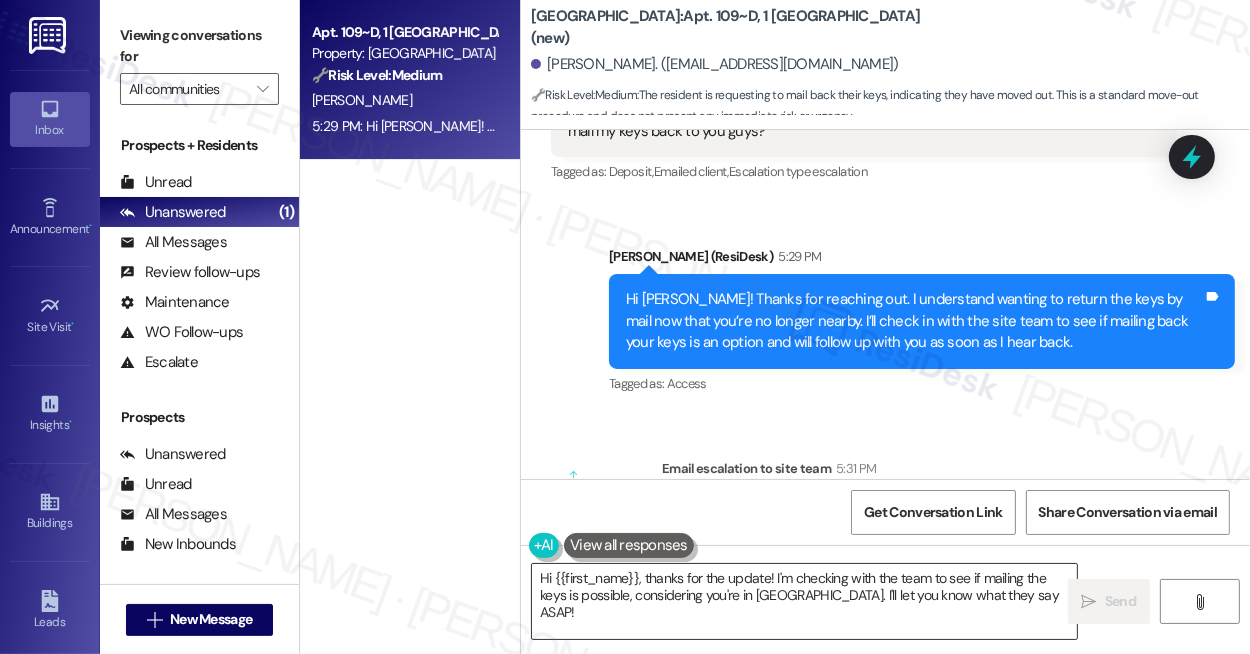 click on "Hi {{first_name}}, thanks for the update! I'm checking with the team to see if mailing the keys is possible, considering you're in [GEOGRAPHIC_DATA]. I'll let you know what they say ASAP!" at bounding box center (804, 601) 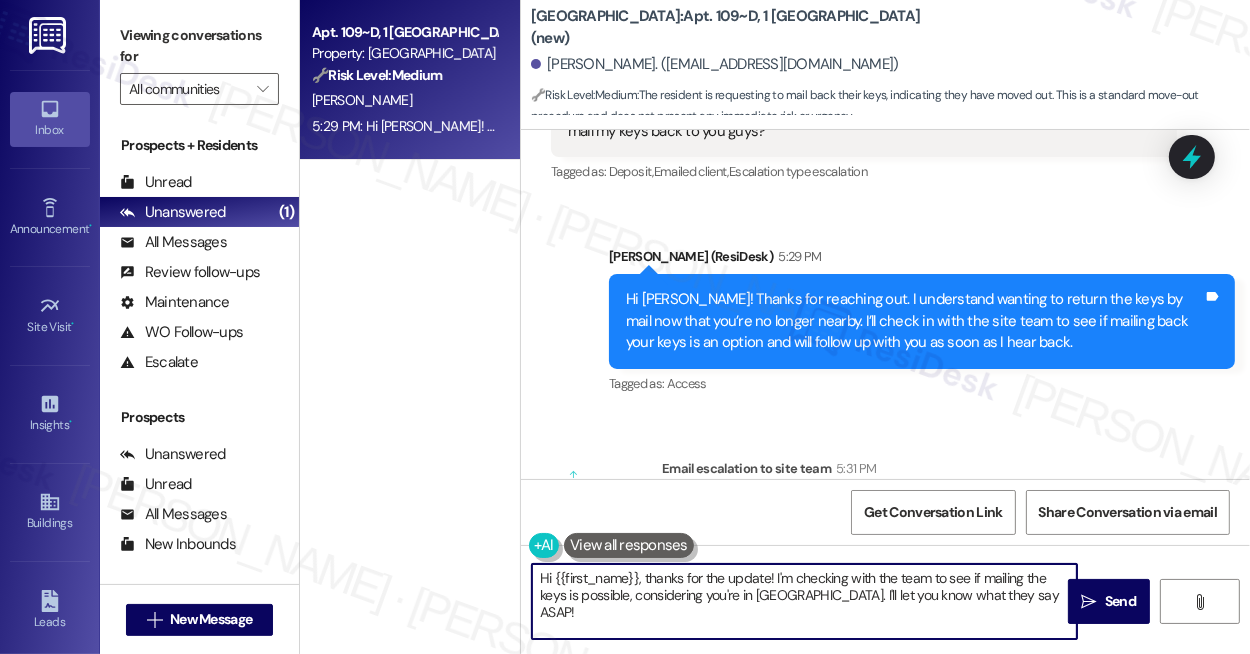 drag, startPoint x: 1039, startPoint y: 598, endPoint x: 643, endPoint y: 580, distance: 396.40887 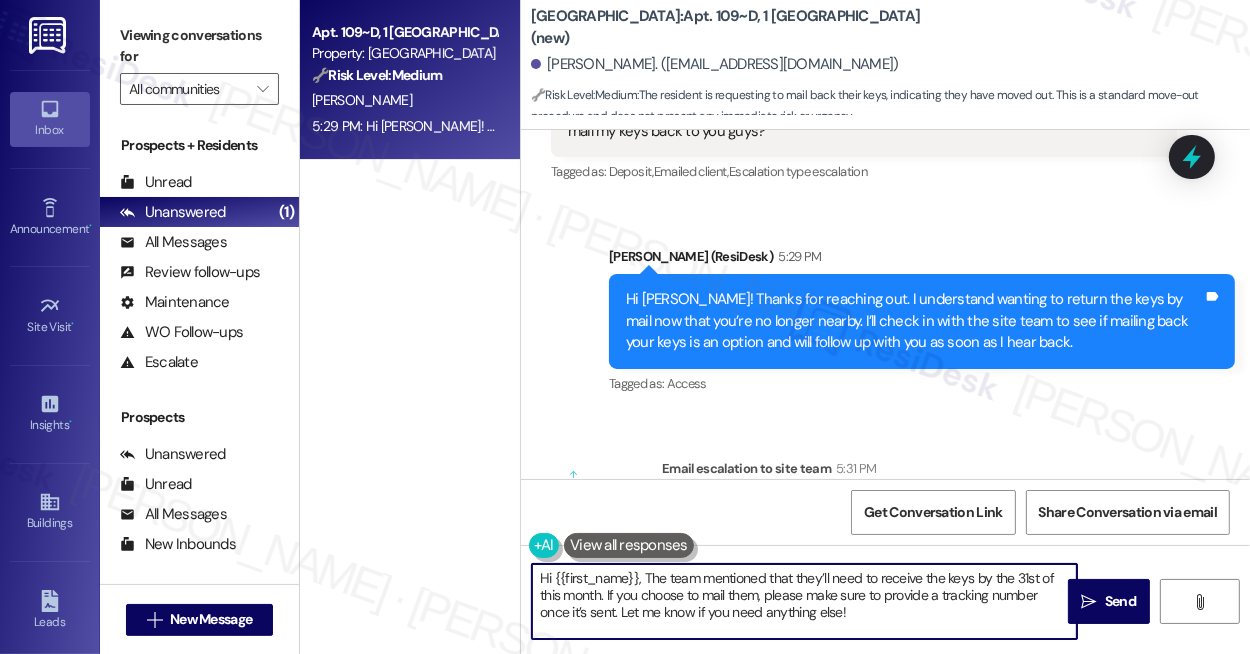 click on "Hi {{first_name}}, The team mentioned that they’ll need to receive the keys by the 31st of this month. If you choose to mail them, please make sure to provide a tracking number once it’s sent. Let me know if you need anything else!" at bounding box center (804, 601) 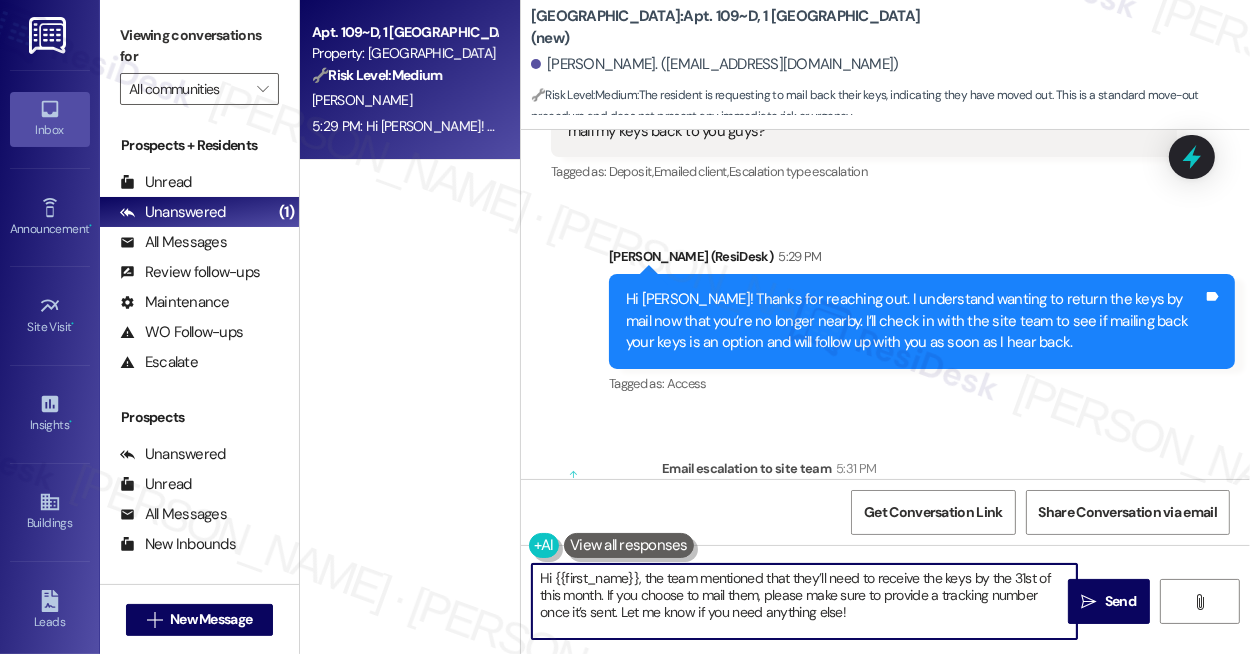 drag, startPoint x: 861, startPoint y: 620, endPoint x: 623, endPoint y: 619, distance: 238.0021 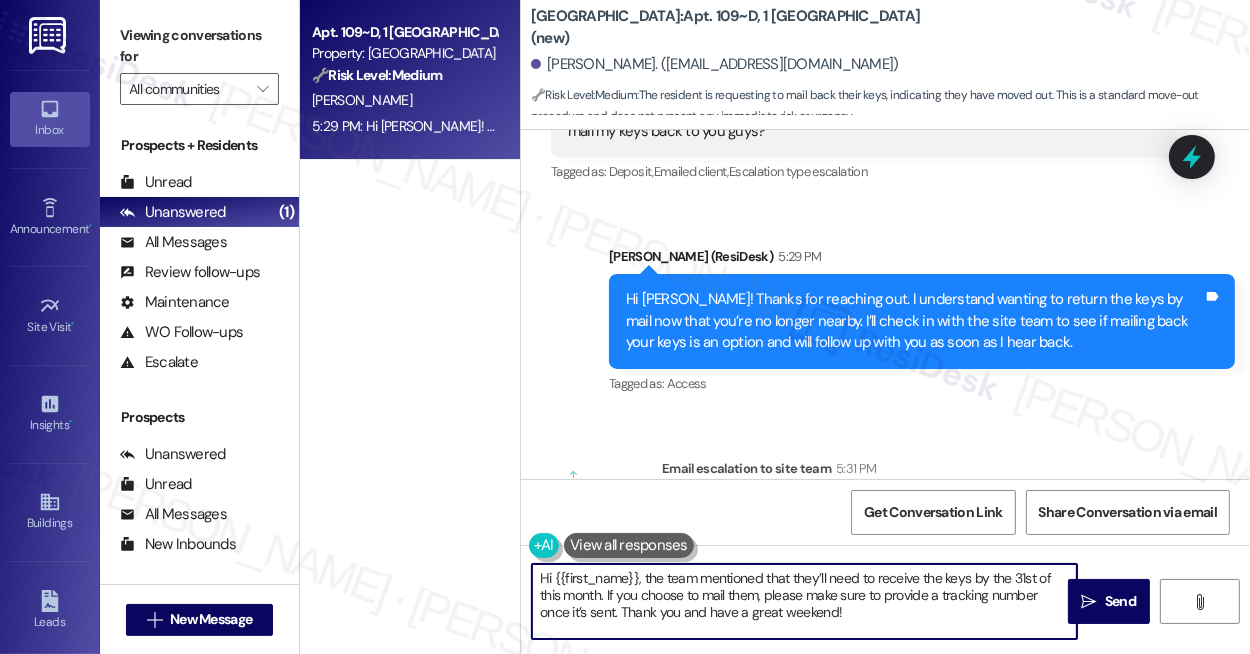 click on "Hi {{first_name}}, the team mentioned that they’ll need to receive the keys by the 31st of this month. If you choose to mail them, please make sure to provide a tracking number once it’s sent. Thank you and have a great weekend!" at bounding box center (804, 601) 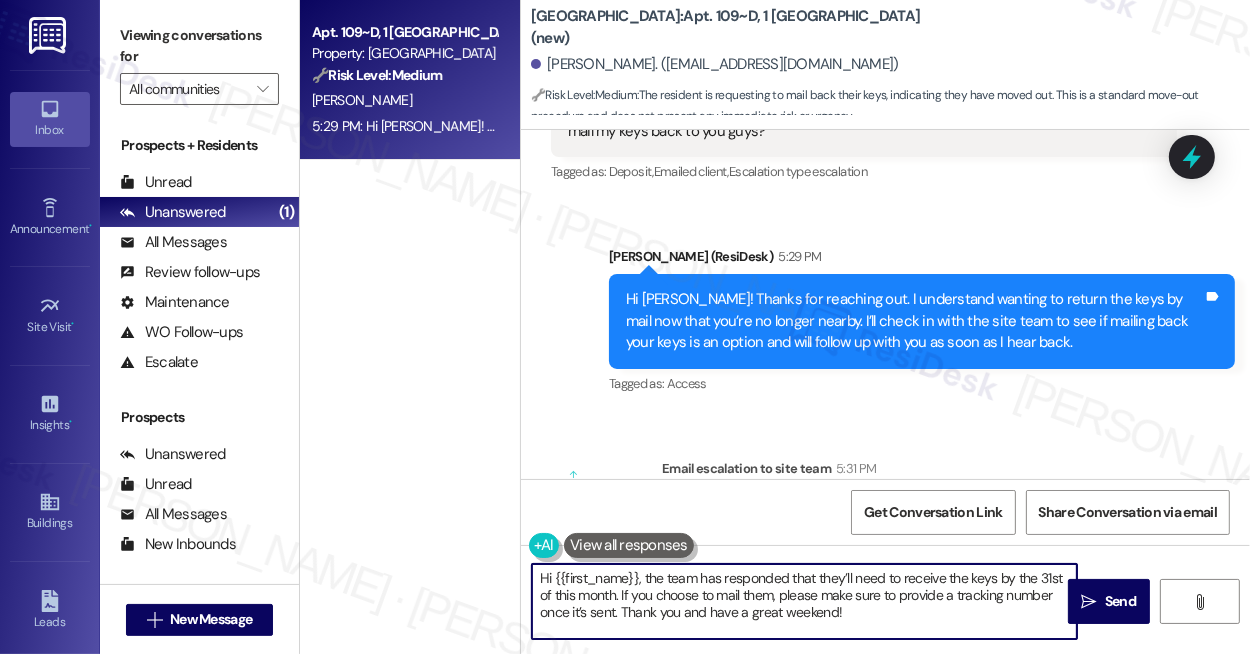 type on "Hi {{first_name}}, the team has responded that they’ll need to receive the keys by the 31st of this month. If you choose to mail them, please make sure to provide a tracking number once it’s sent. Thank you and have a great weekend!" 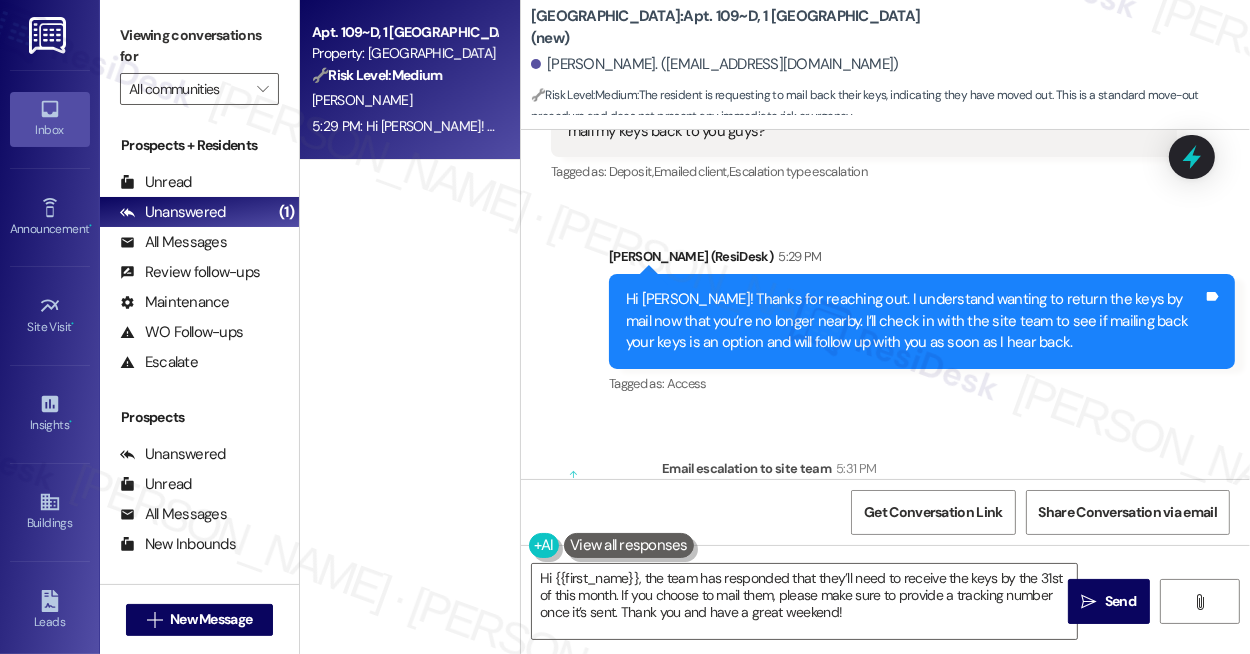 click on "Lease started [DATE] 8:00 PM Survey, sent via SMS Residesk Automated Survey [DATE] 12:24 PM Hi [PERSON_NAME], I'm on the new offsite Resident Support Team for [GEOGRAPHIC_DATA]! My job is to work with your on-site management team to improve your experience at the property. Text us here at any time for assistance or questions. We will also reach out periodically for feedback. (Standard text messaging rates may apply) (You can always reply STOP to opt out of future messages) Tags and notes Tagged as:   Property launch Click to highlight conversations about Property launch Announcement, sent via SMS [PHONE_NUMBER] [DATE] 2:17 PM Great news! You can now text me for maintenance issues — no more messy apps or sign-ins. I'll file your tickets for you . You can still use the app if you prefer.  I'm here to make things easier for you, feel free to reach out anytime! Tags and notes Tagged as:   Maintenance ,  Click to highlight conversations about Maintenance Maintenance request ,  Praise Tagged as:" at bounding box center [885, 304] 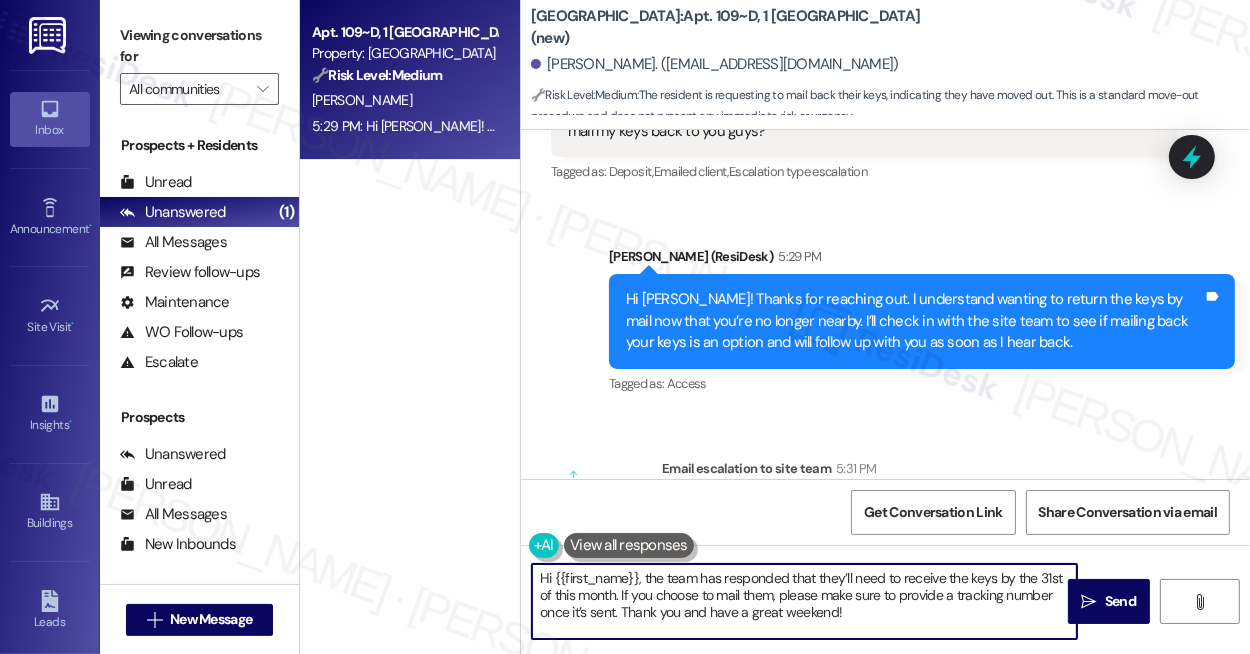 click on "Hi {{first_name}}, the team has responded that they’ll need to receive the keys by the 31st of this month. If you choose to mail them, please make sure to provide a tracking number once it’s sent. Thank you and have a great weekend!" at bounding box center [804, 601] 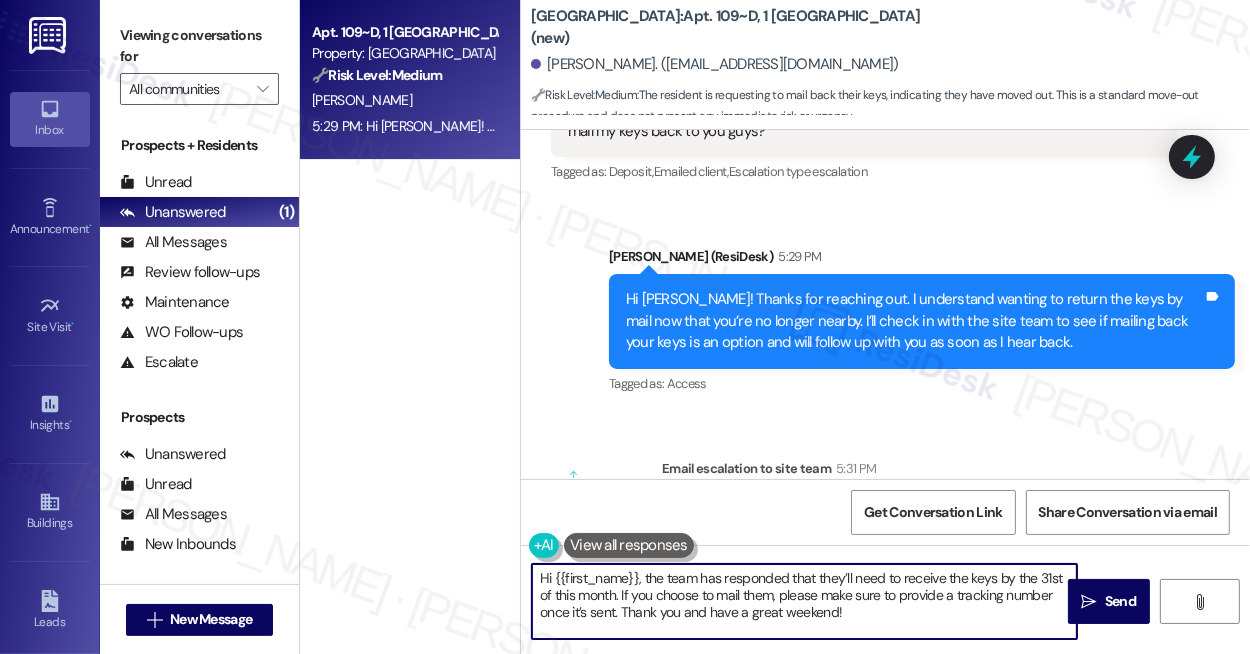 click on "Hi {{first_name}}, the team has responded that they’ll need to receive the keys by the 31st of this month. If you choose to mail them, please make sure to provide a tracking number once it’s sent. Thank you and have a great weekend!" at bounding box center (804, 601) 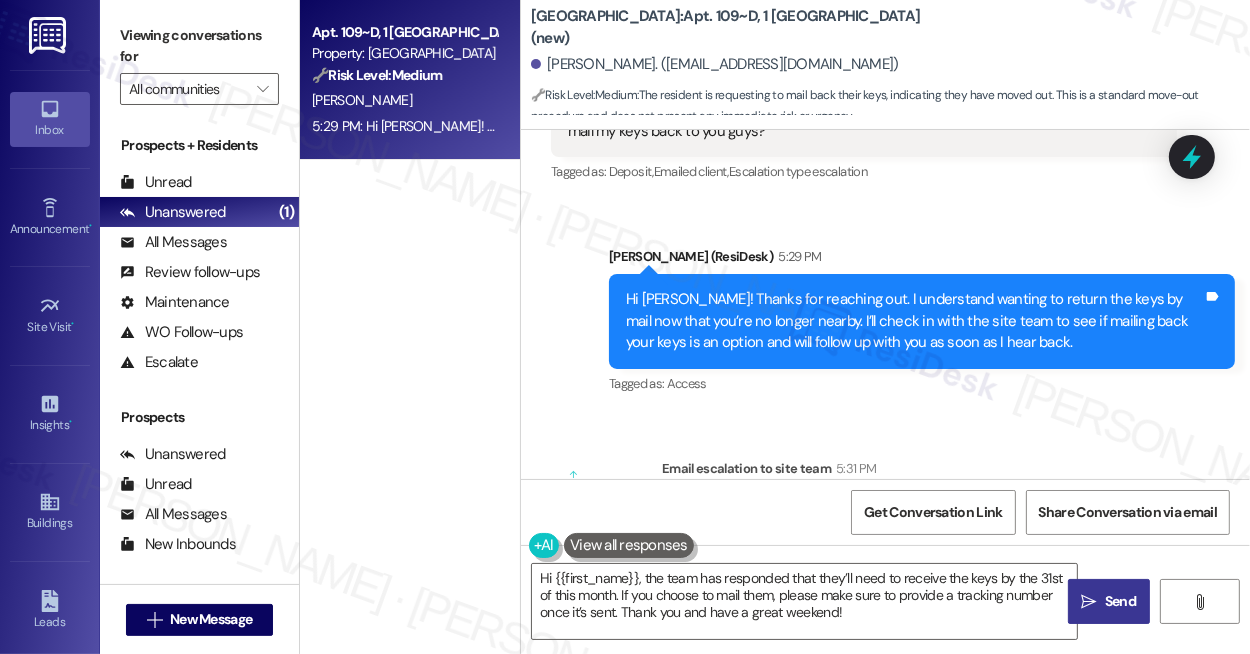click on " Send" at bounding box center (1109, 601) 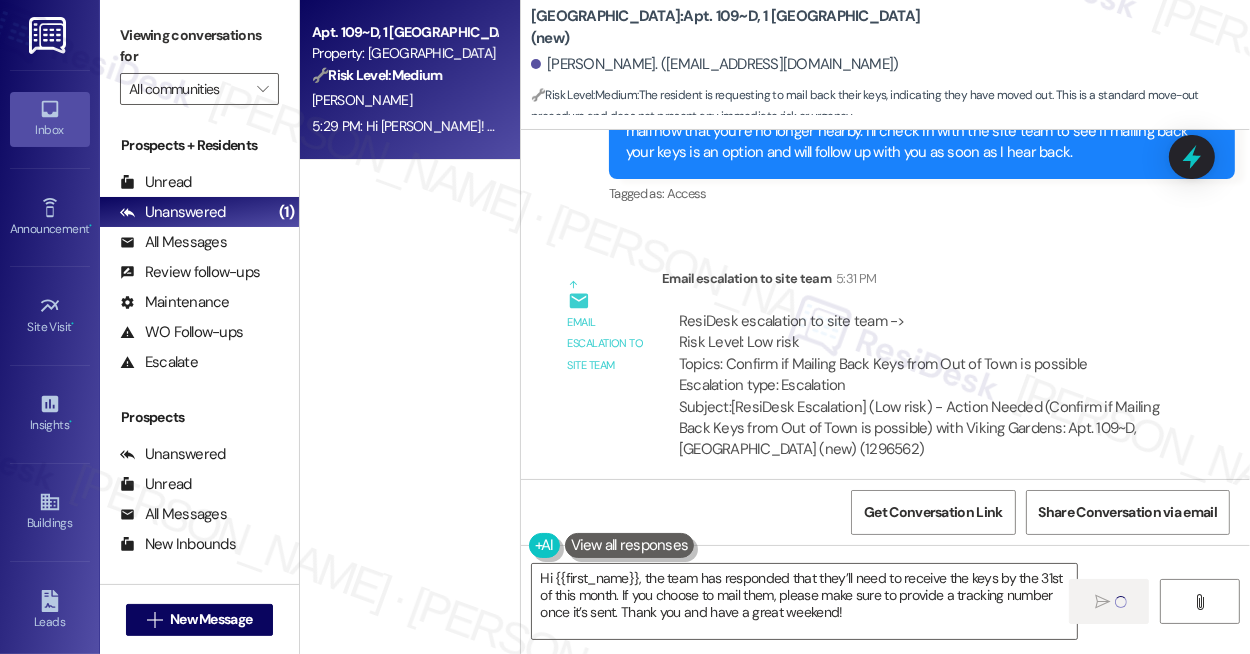 scroll, scrollTop: 9261, scrollLeft: 0, axis: vertical 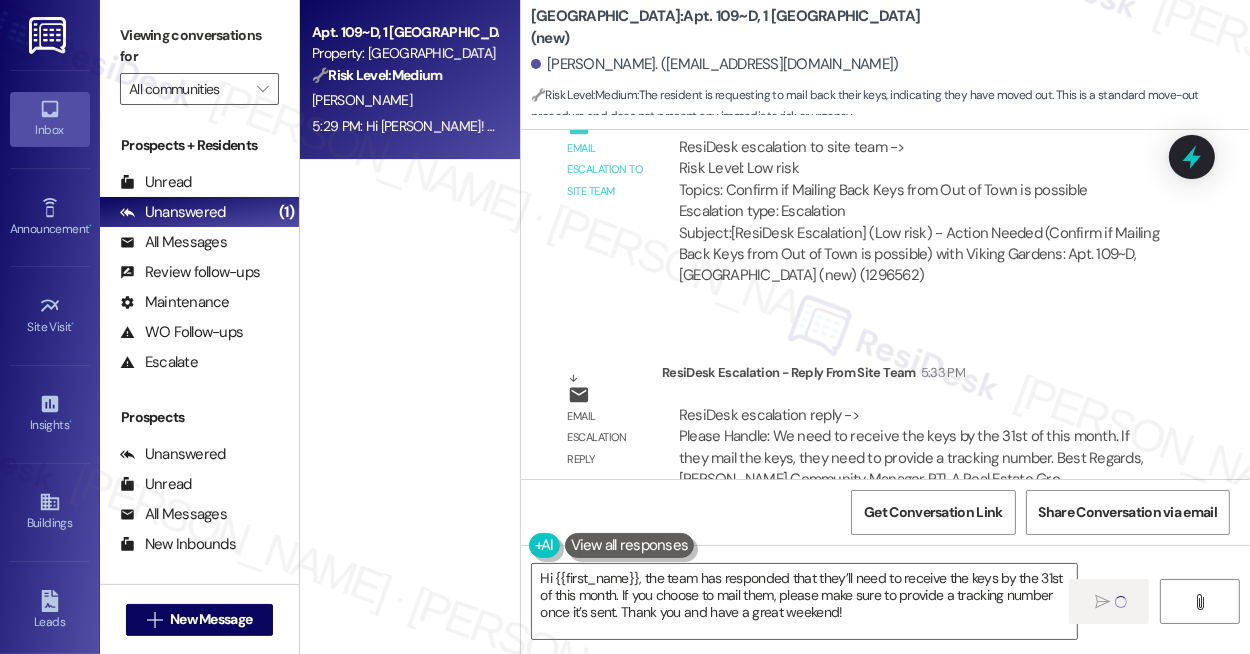 type 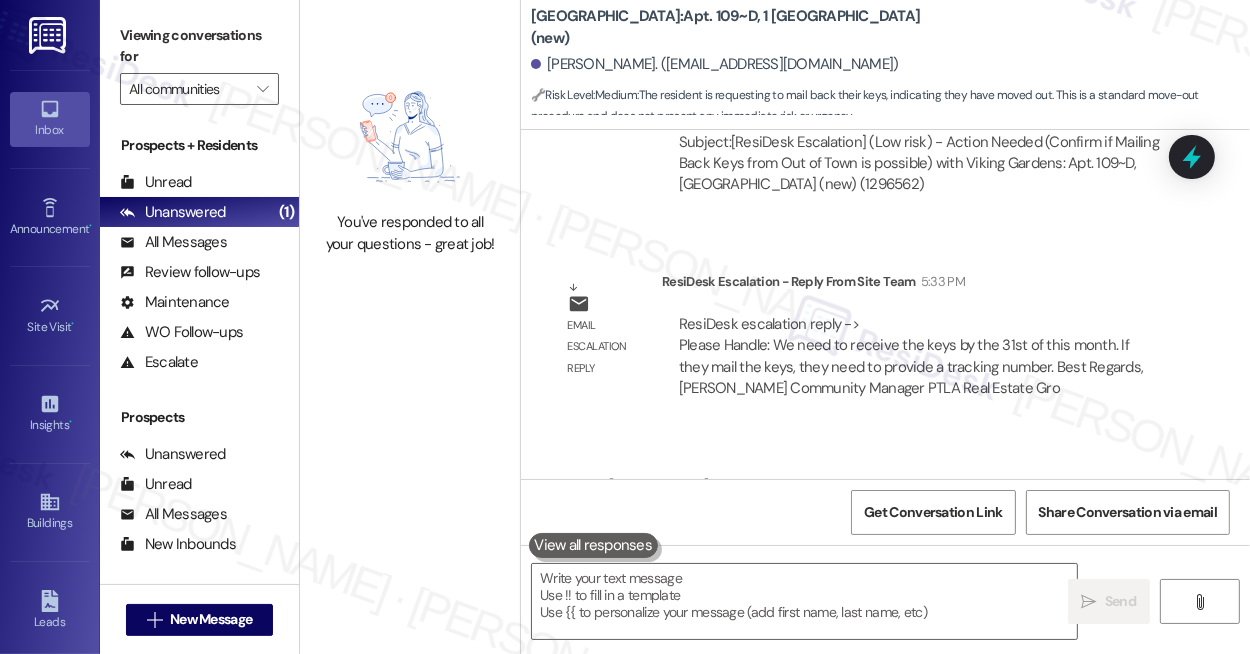 scroll, scrollTop: 9443, scrollLeft: 0, axis: vertical 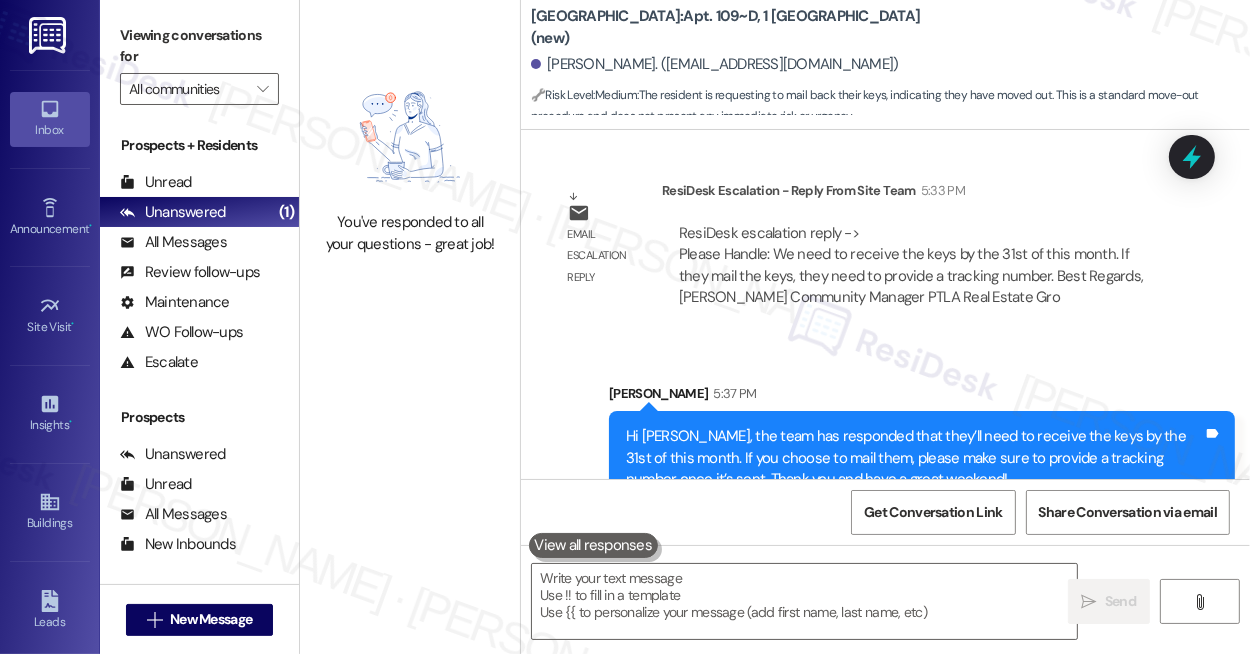 drag, startPoint x: 991, startPoint y: 282, endPoint x: 971, endPoint y: 281, distance: 20.024984 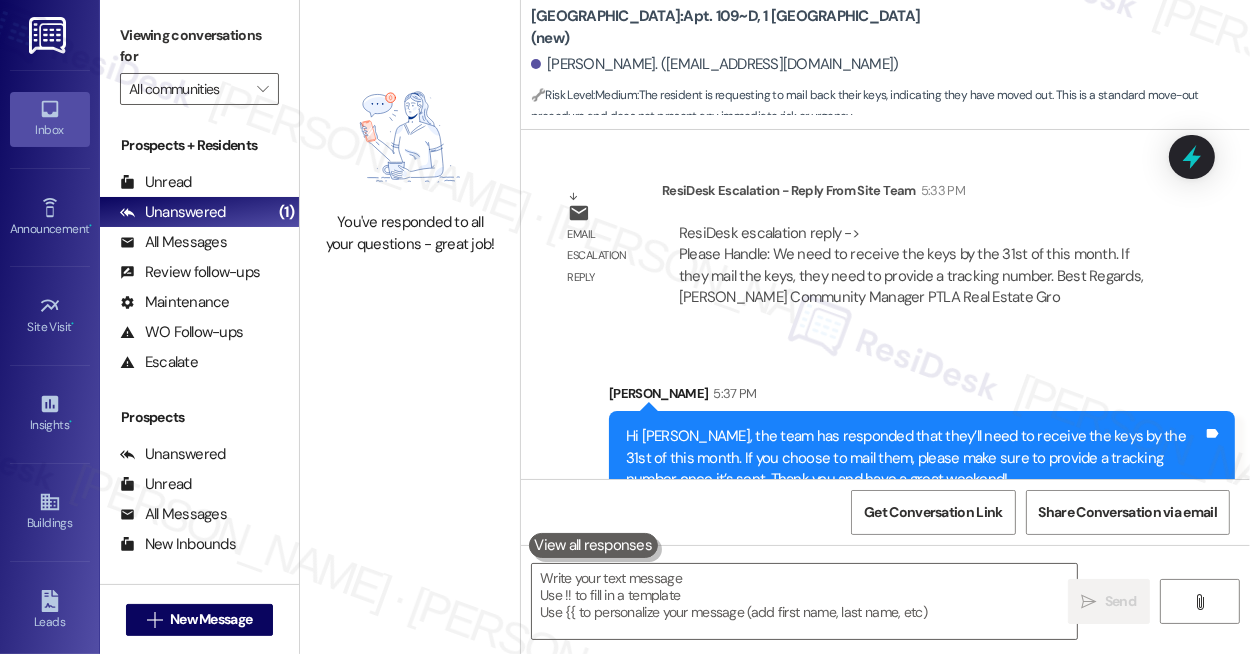 scroll, scrollTop: 246, scrollLeft: 0, axis: vertical 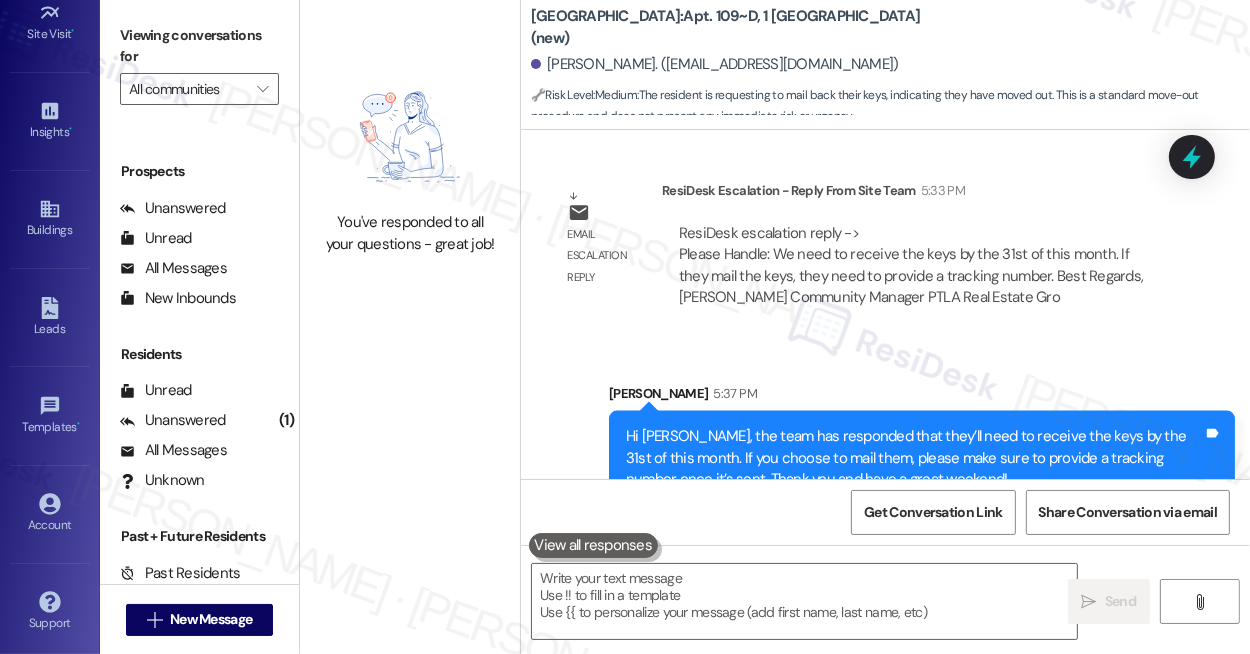 click on "Hi [PERSON_NAME], the team has responded that they’ll need to receive the keys by the 31st of this month. If you choose to mail them, please make sure to provide a tracking number once it’s sent. Thank you and have a great weekend!" at bounding box center [914, 458] 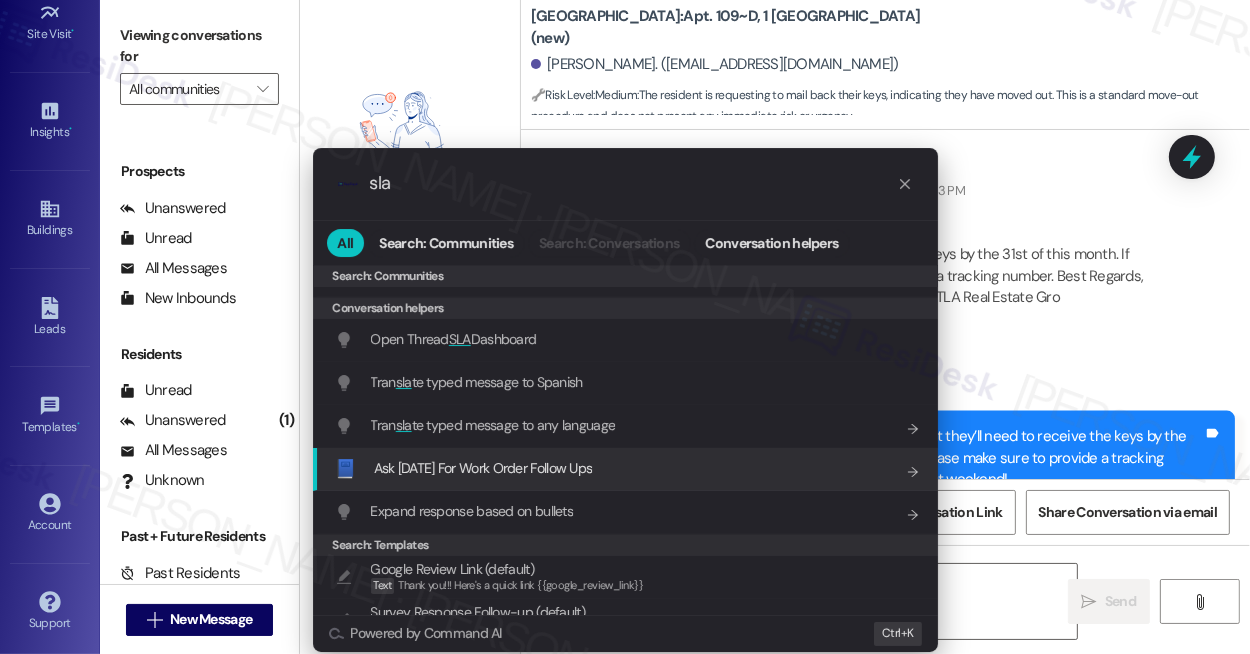 scroll, scrollTop: 90, scrollLeft: 0, axis: vertical 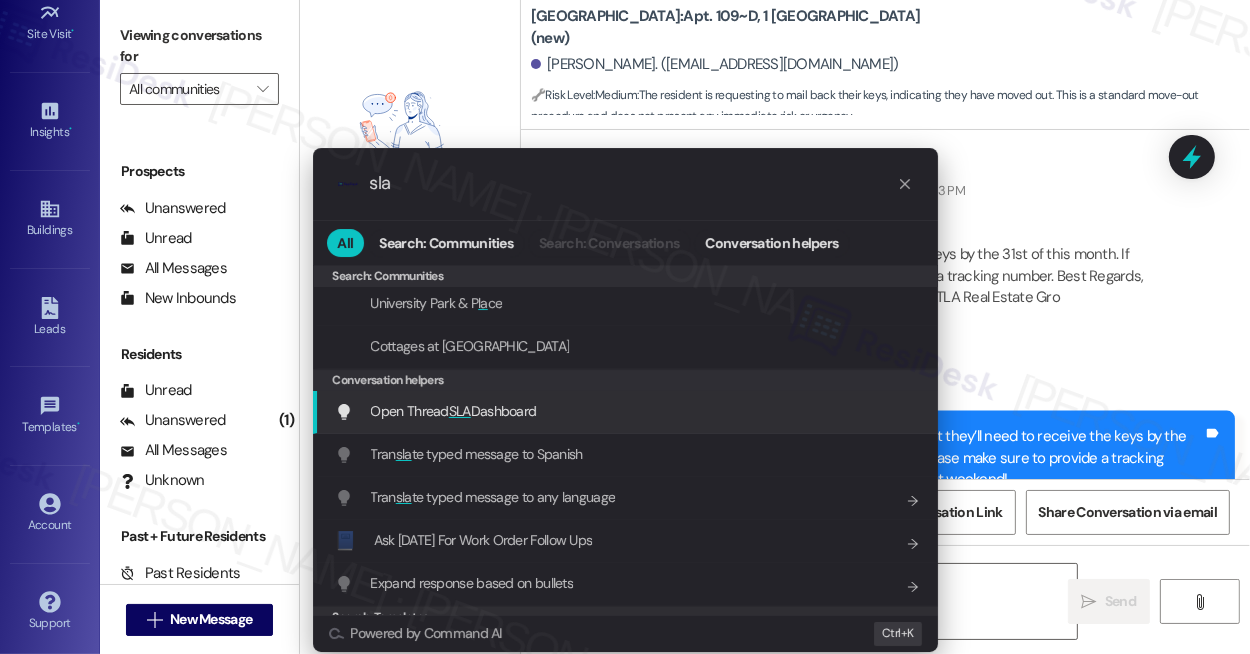 type on "sla" 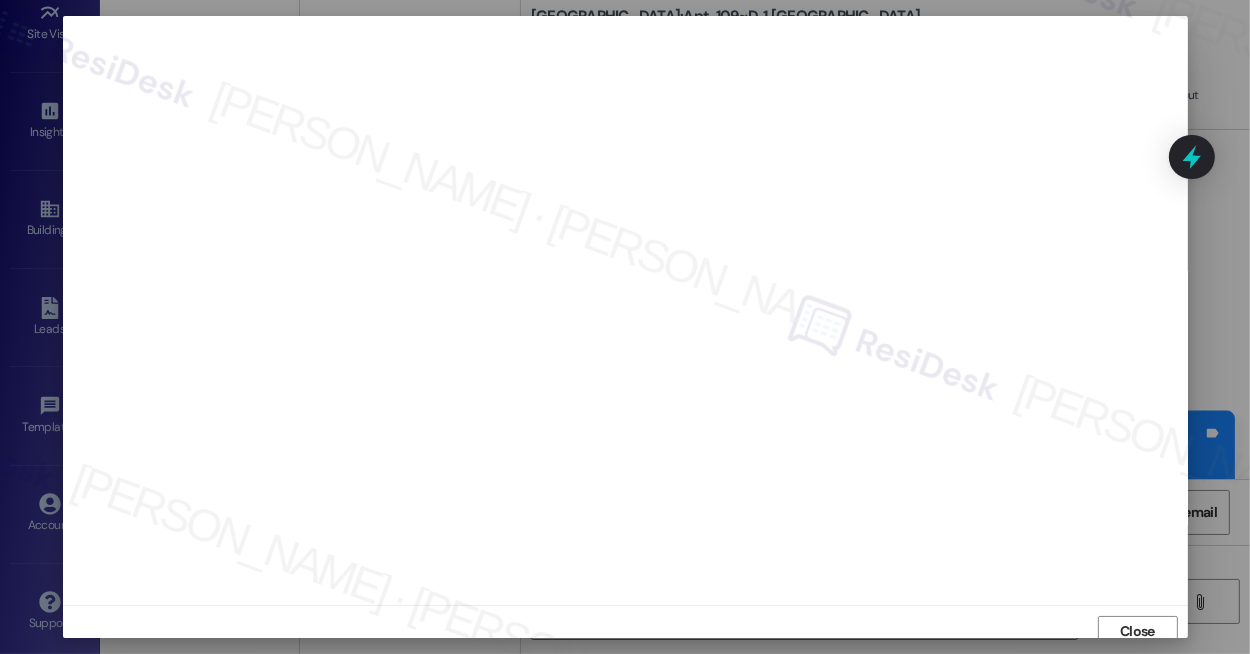 scroll, scrollTop: 9, scrollLeft: 0, axis: vertical 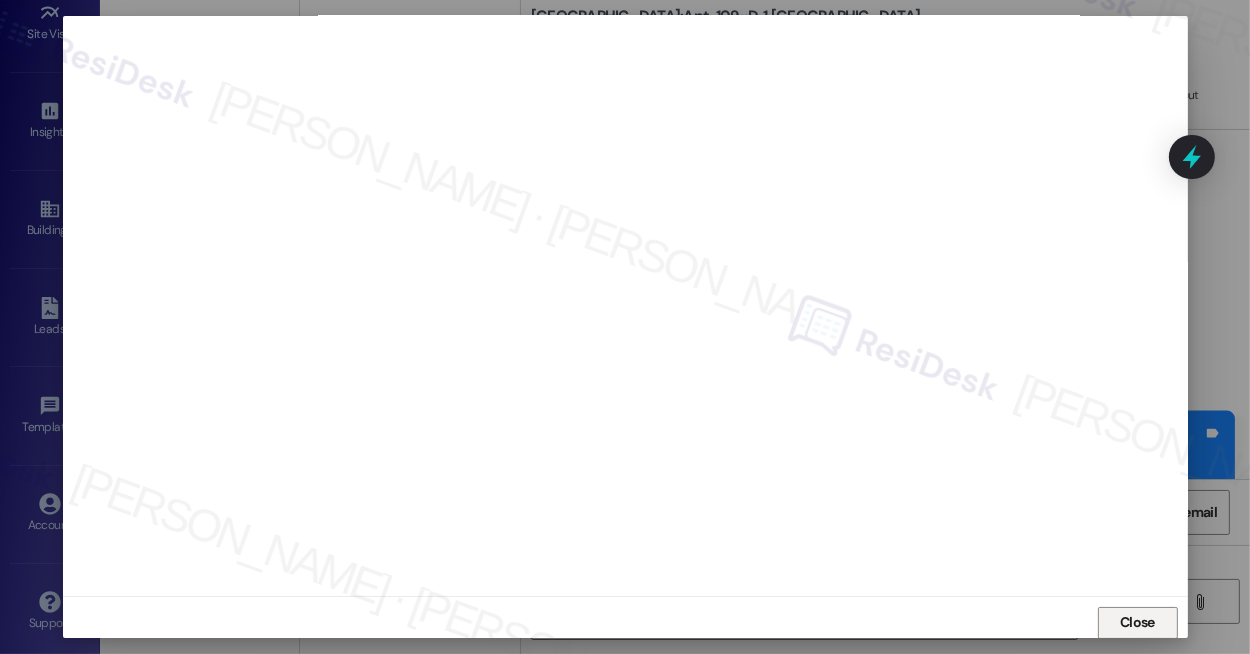 click on "Close" at bounding box center (1138, 623) 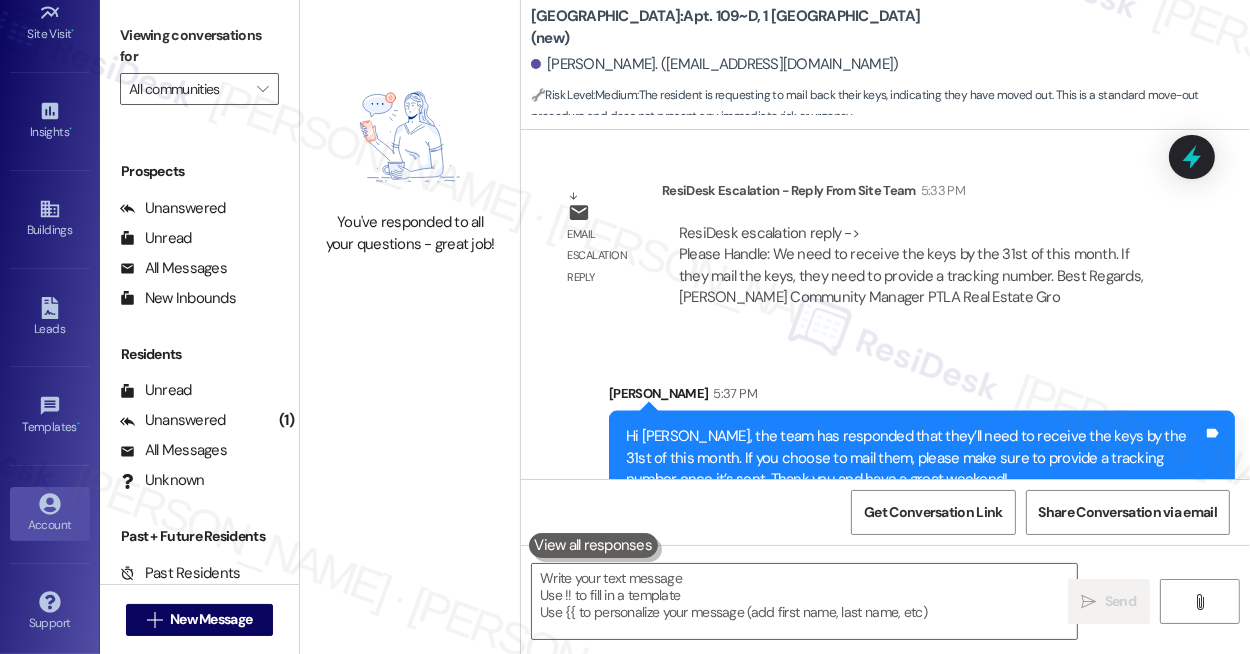 click on "Account" at bounding box center [50, 525] 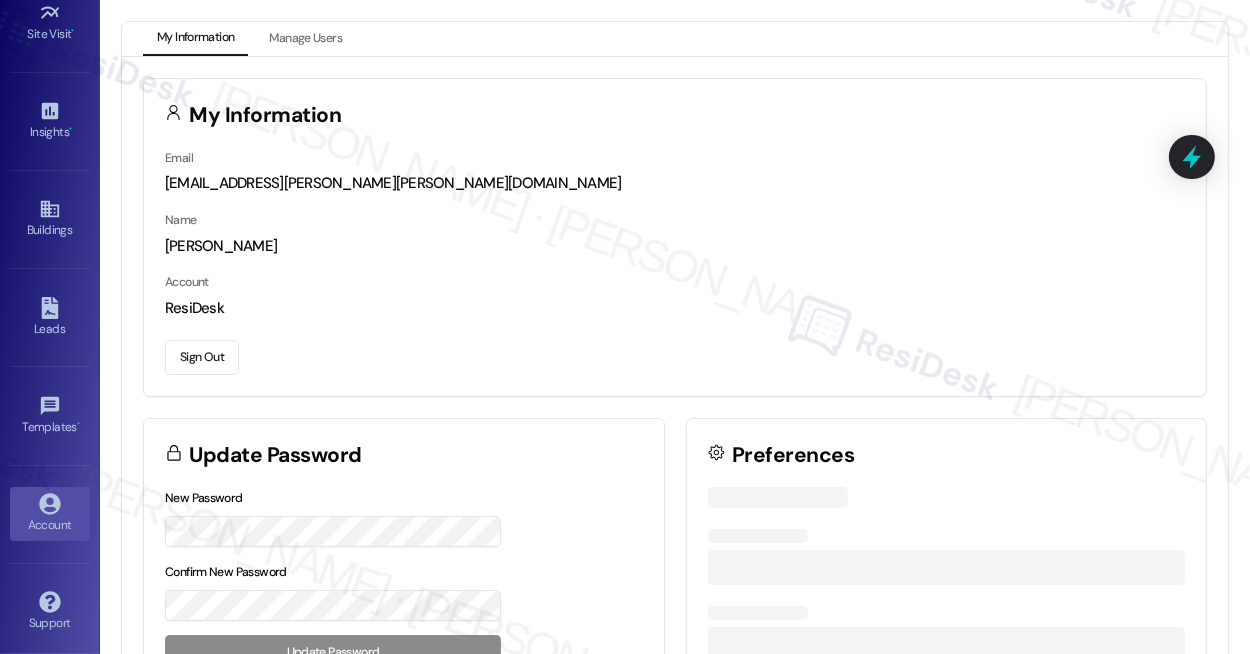 click on "Sign Out" at bounding box center [202, 357] 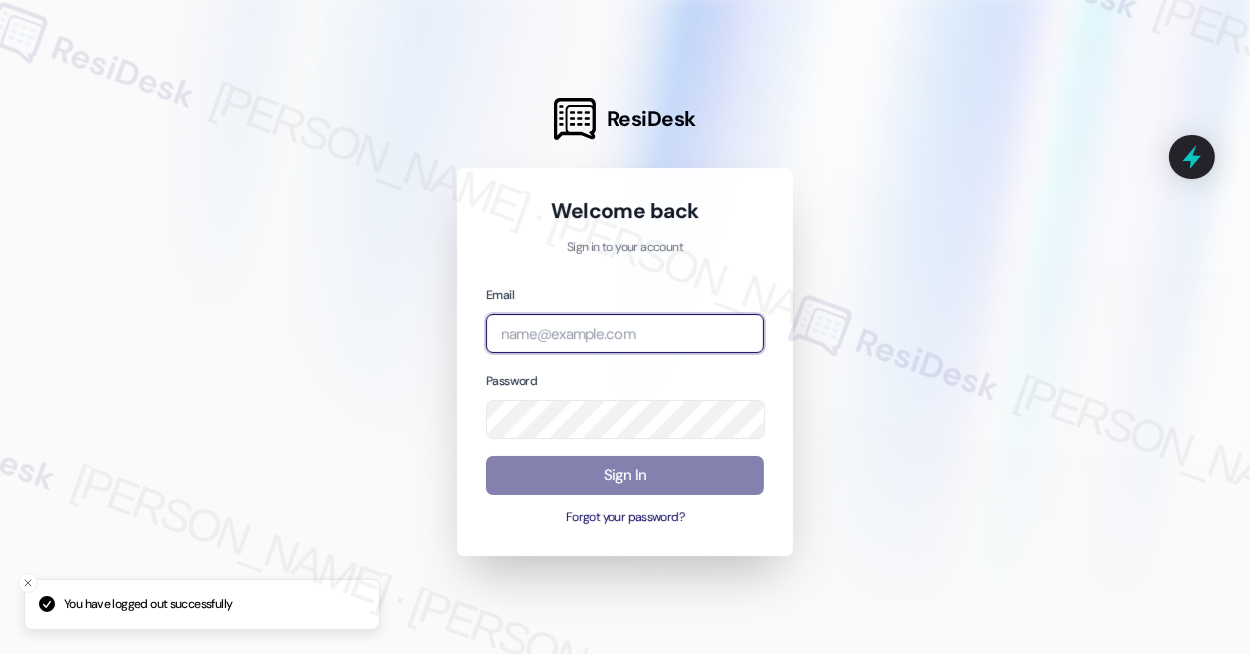 click at bounding box center [625, 333] 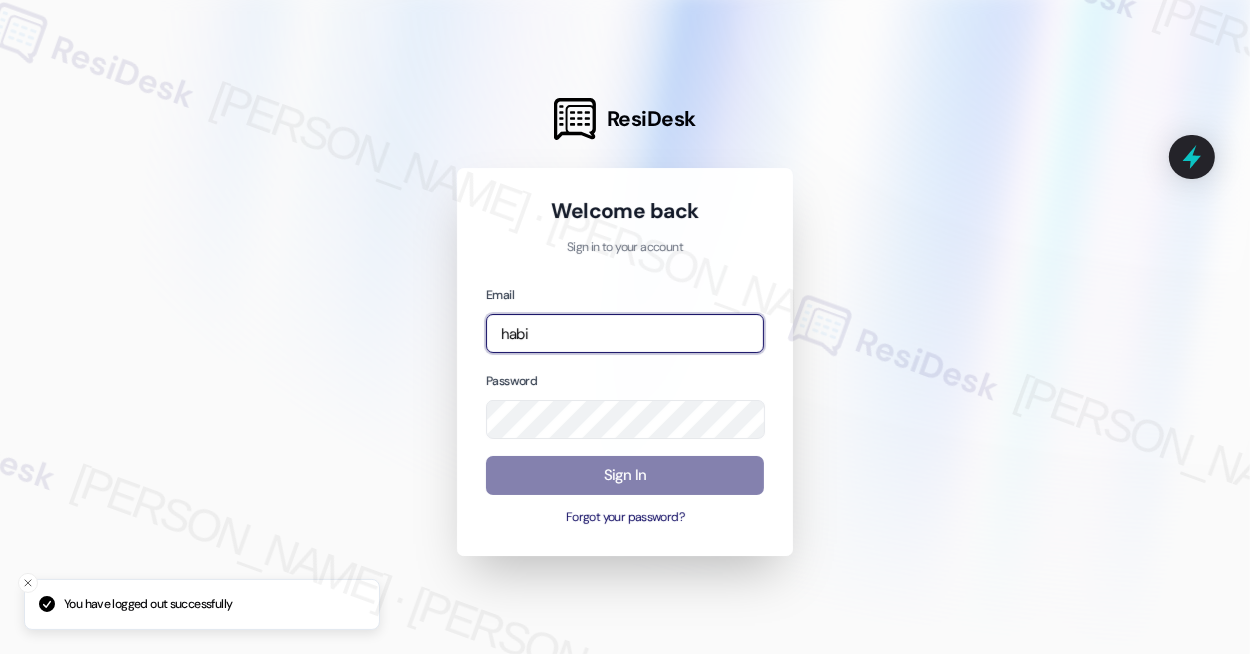 type on "[EMAIL_ADDRESS][PERSON_NAME][PERSON_NAME][DOMAIN_NAME]" 